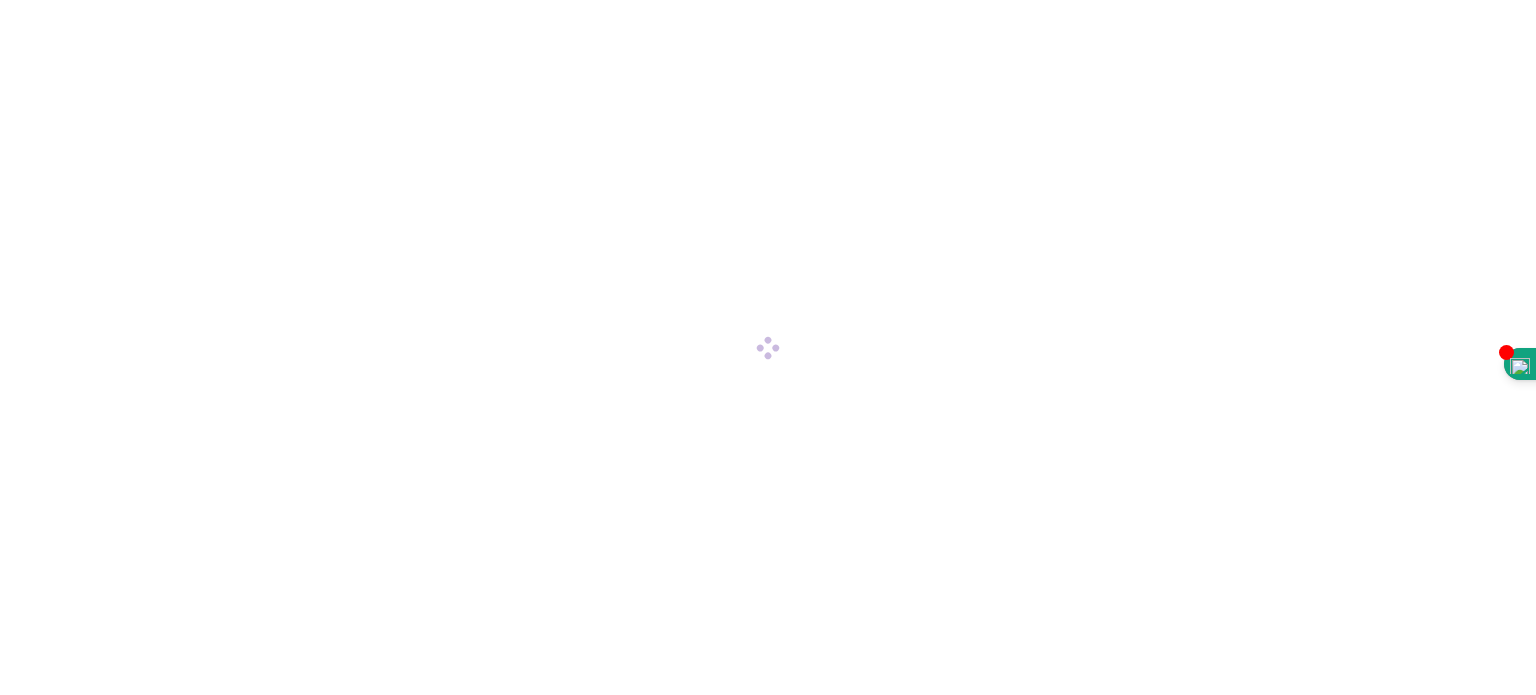 scroll, scrollTop: 0, scrollLeft: 0, axis: both 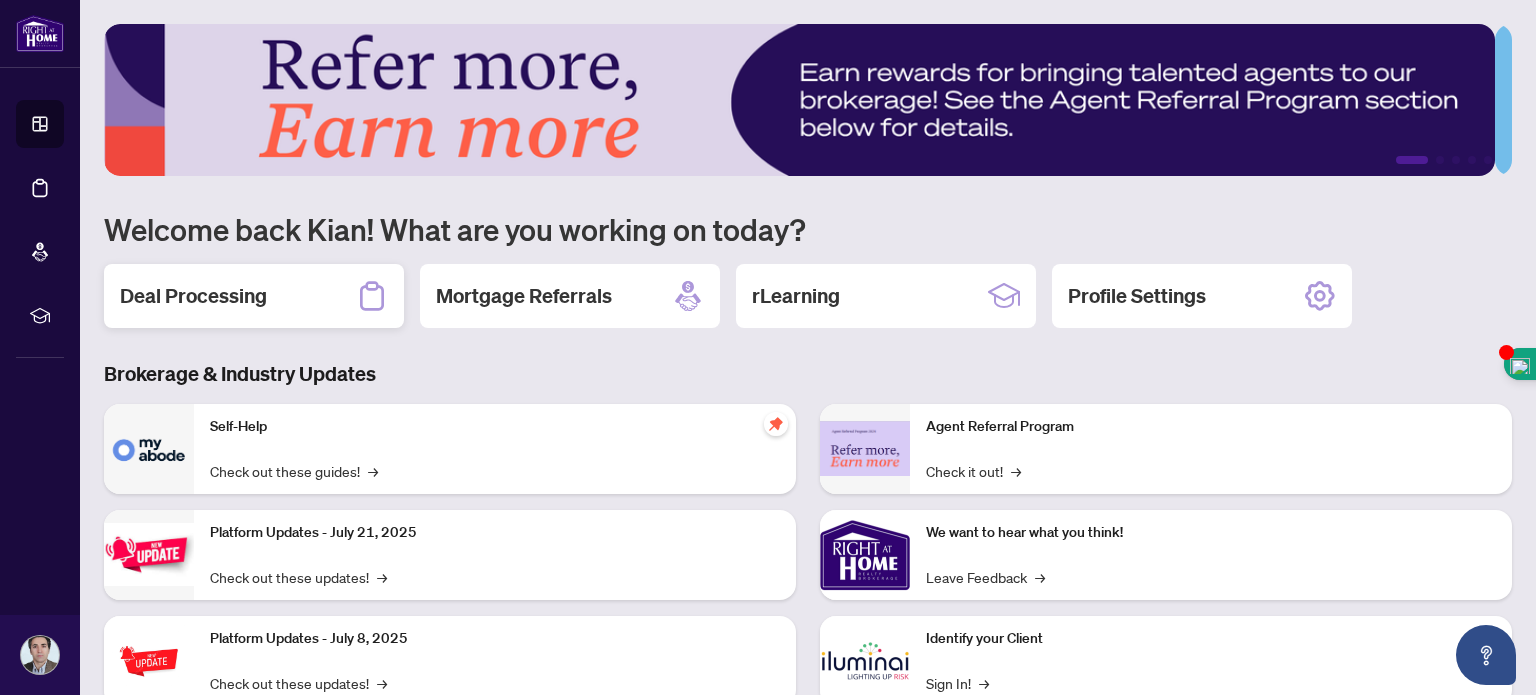 click on "Deal Processing" at bounding box center [193, 296] 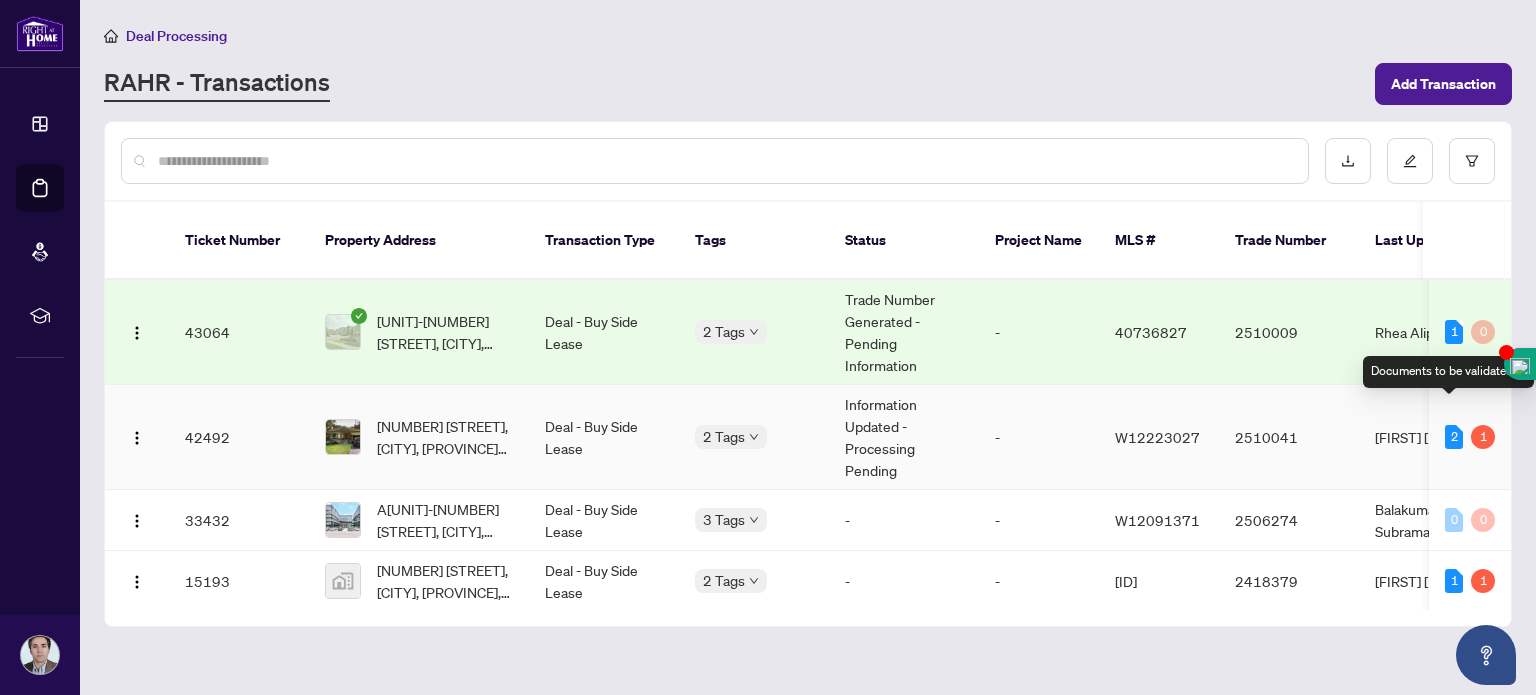 click on "2" at bounding box center (1454, 437) 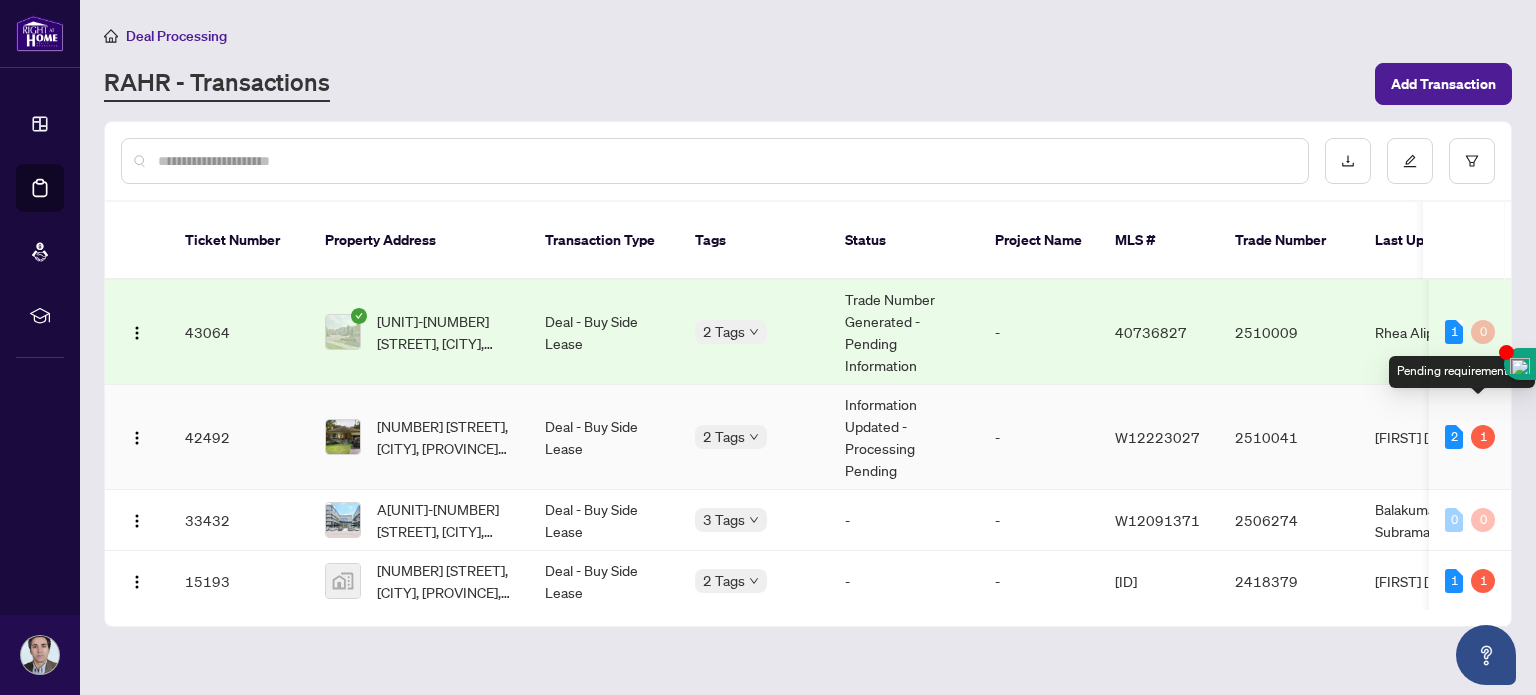 click on "1" at bounding box center [1483, 437] 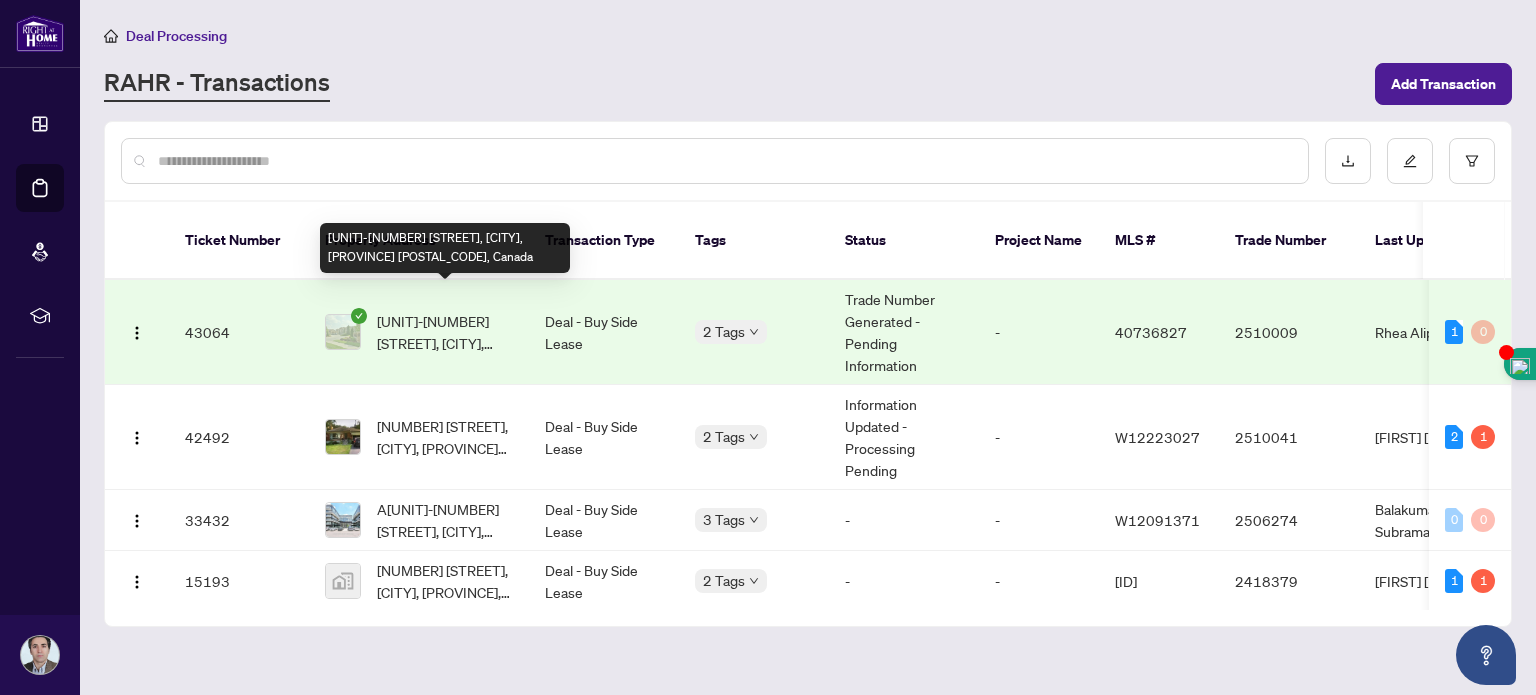 click on "[UNIT]-[NUMBER] [STREET], [CITY], [PROVINCE] [POSTAL_CODE], Canada" at bounding box center (445, 332) 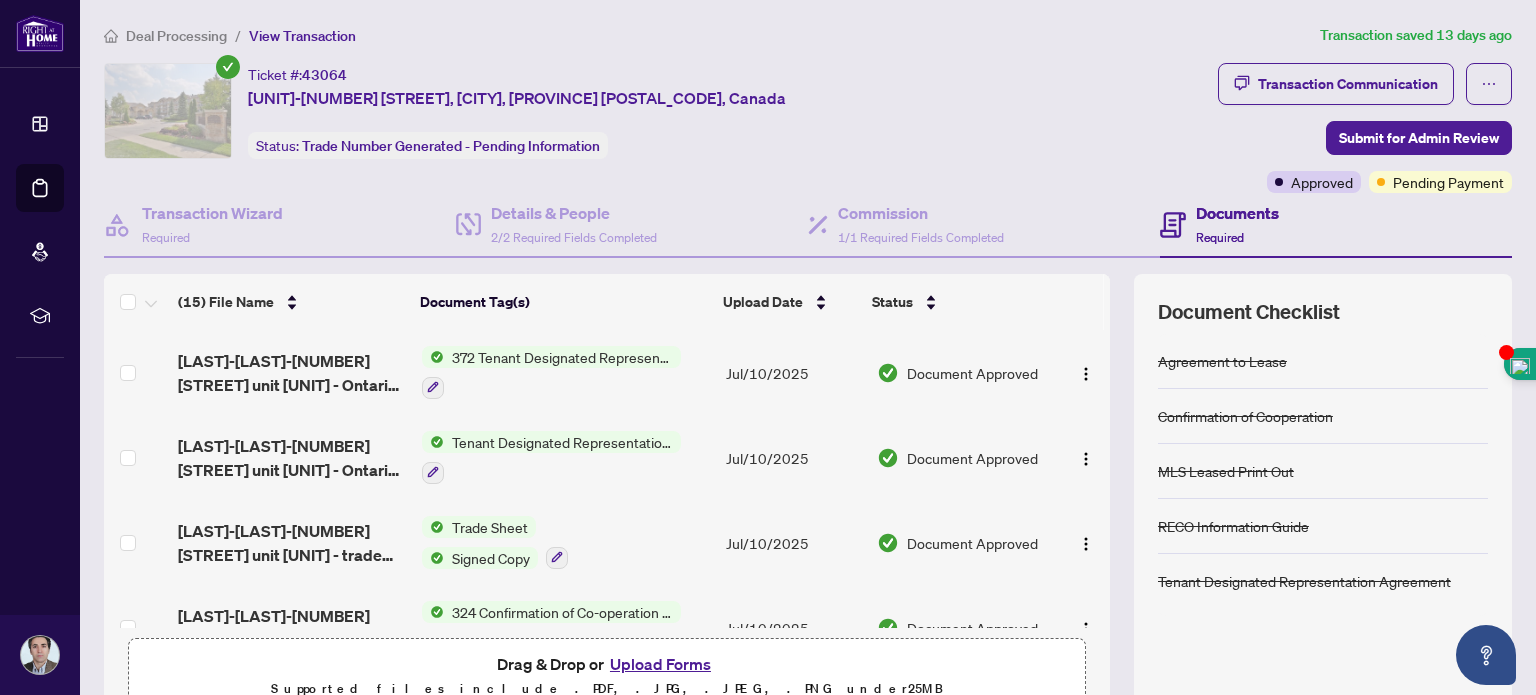 click on "Trade Sheet" at bounding box center [490, 527] 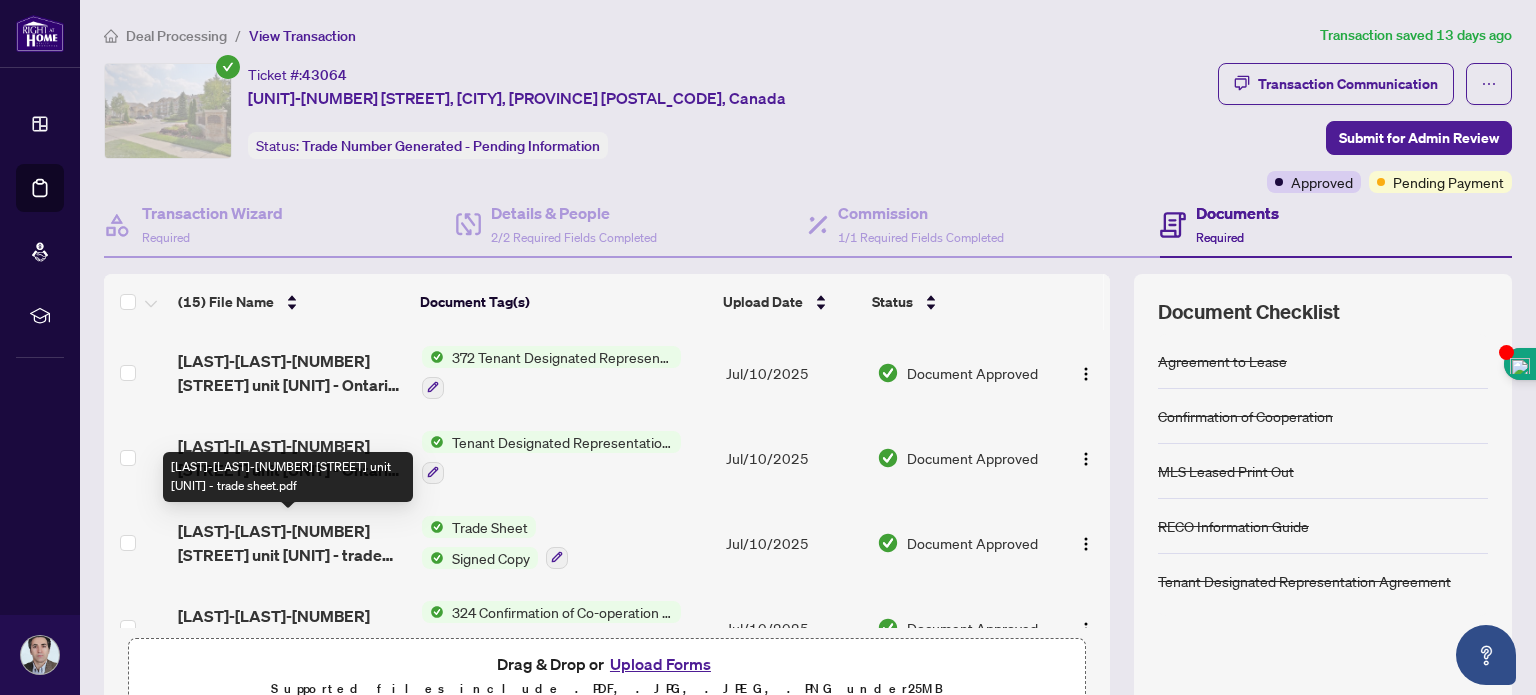 click on "[LAST]-[LAST]-[NUMBER] [STREET] unit  [UNIT] - trade sheet.pdf" at bounding box center [291, 543] 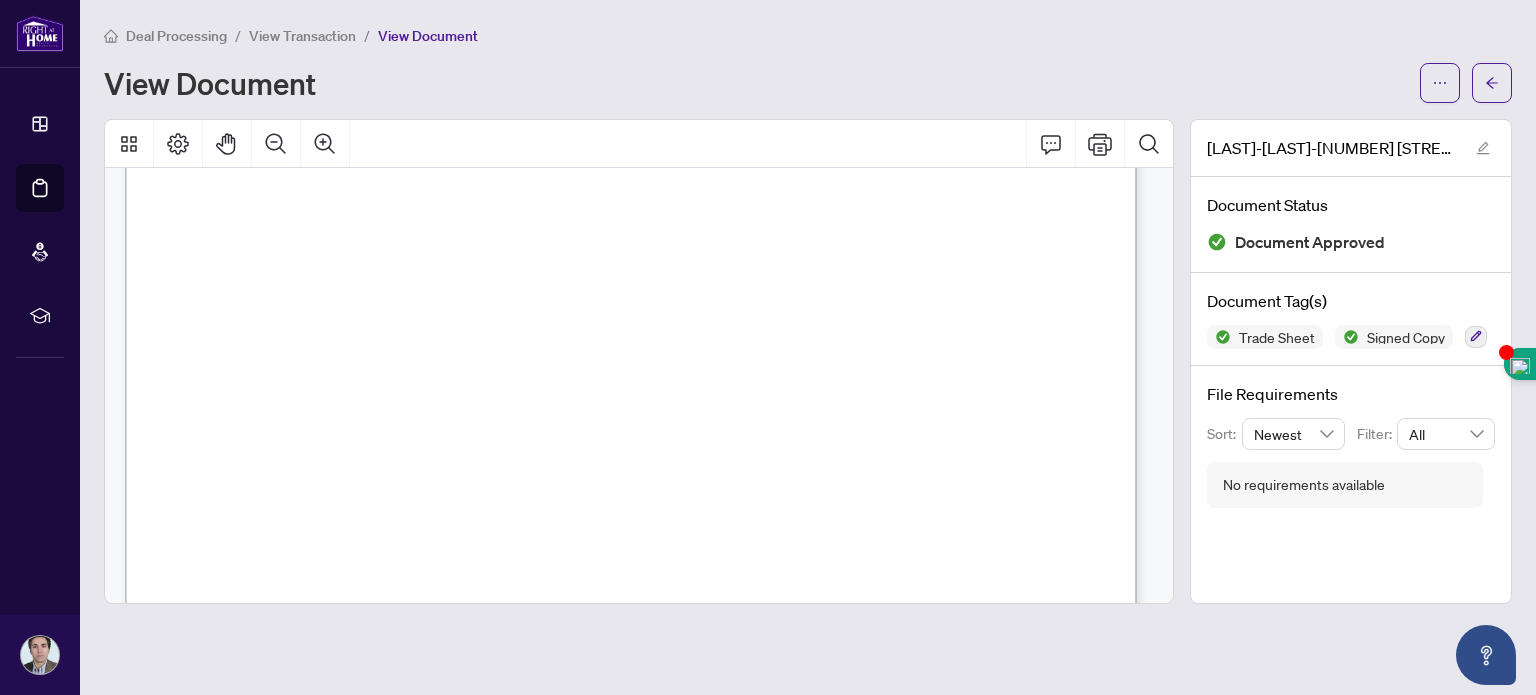 scroll, scrollTop: 0, scrollLeft: 0, axis: both 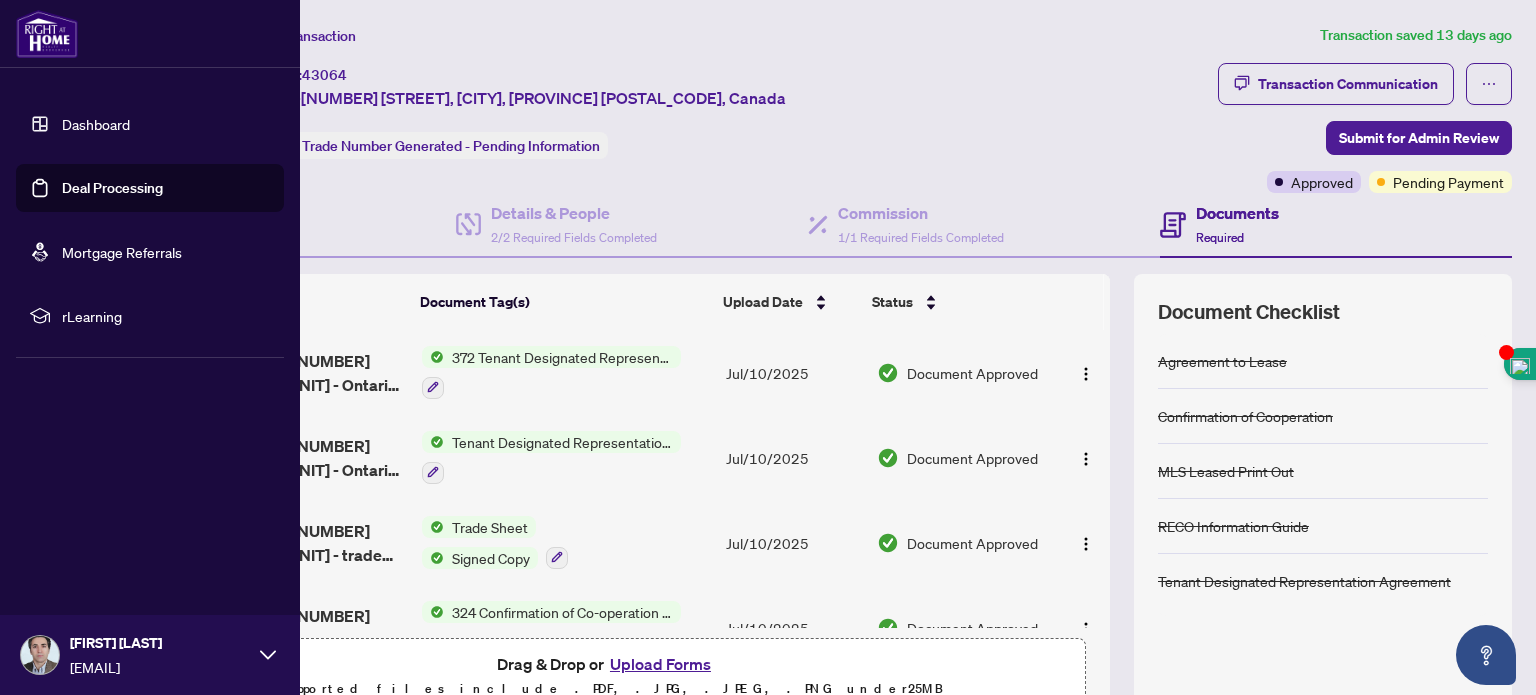click on "Dashboard" at bounding box center (96, 124) 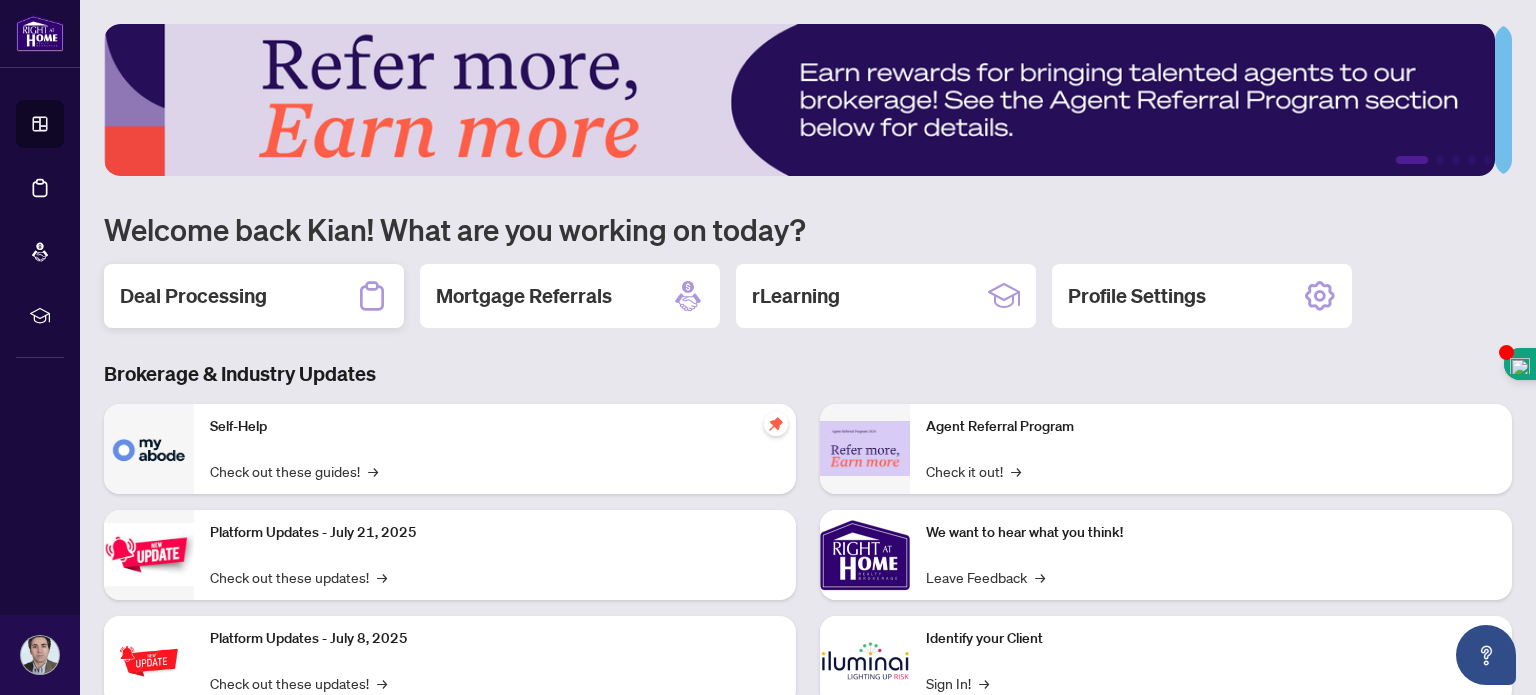 click on "Deal Processing" at bounding box center (254, 296) 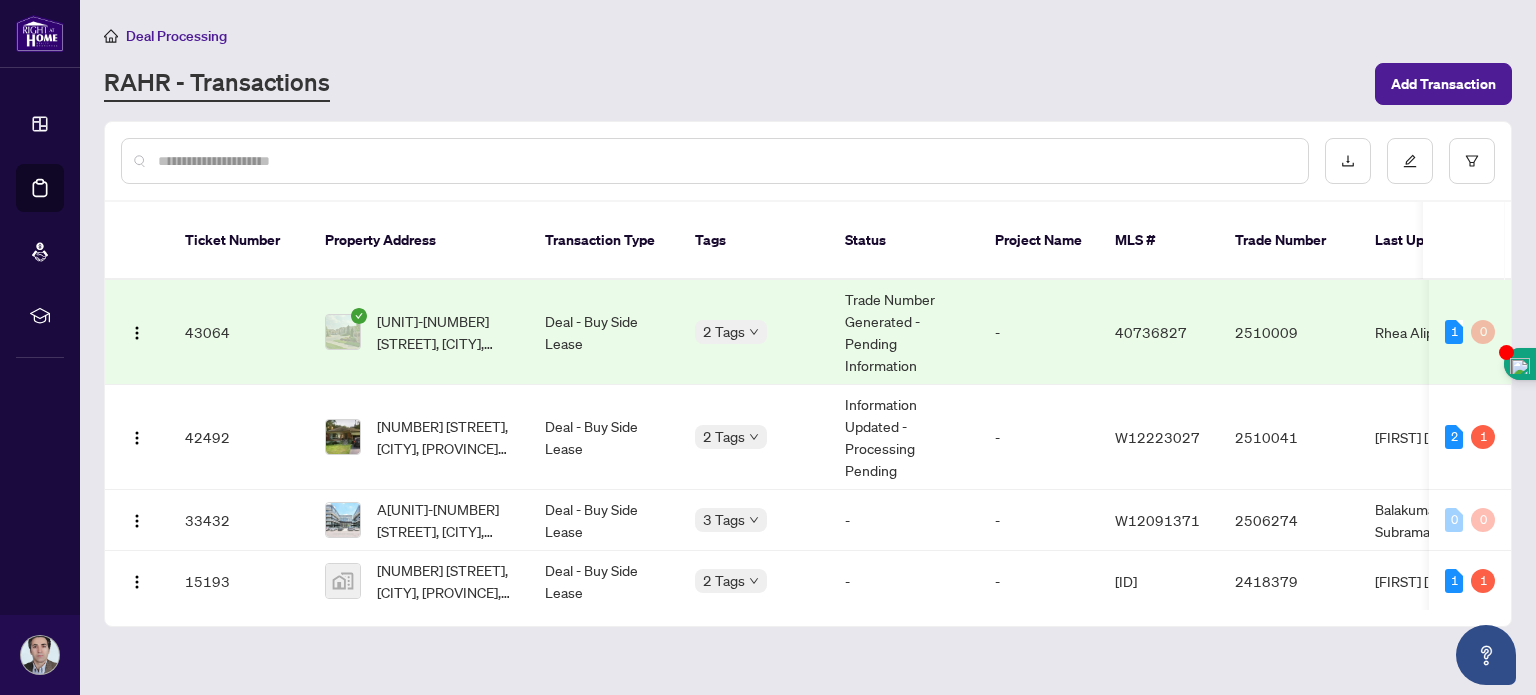 scroll, scrollTop: 6, scrollLeft: 0, axis: vertical 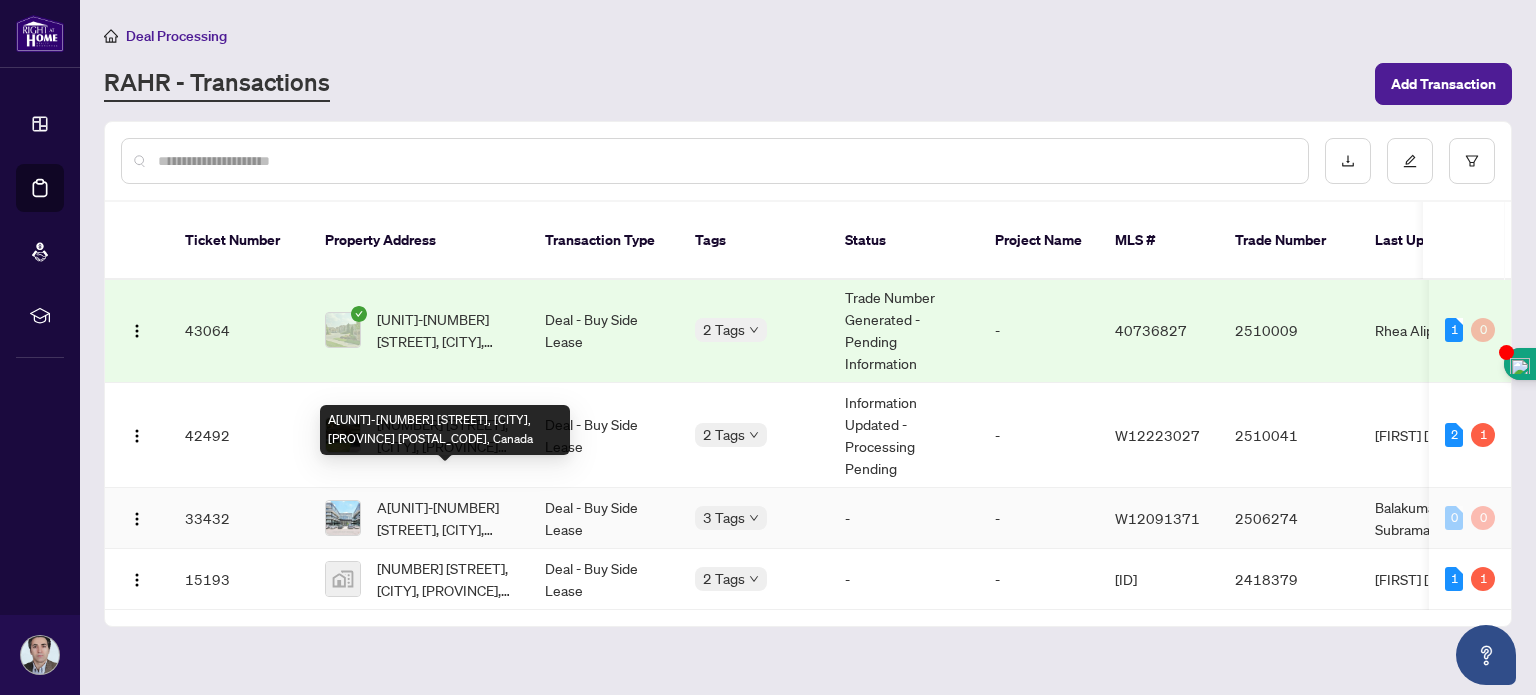 click on "A[UNIT]-[NUMBER] [STREET], [CITY], [PROVINCE] [POSTAL_CODE], Canada" at bounding box center (445, 518) 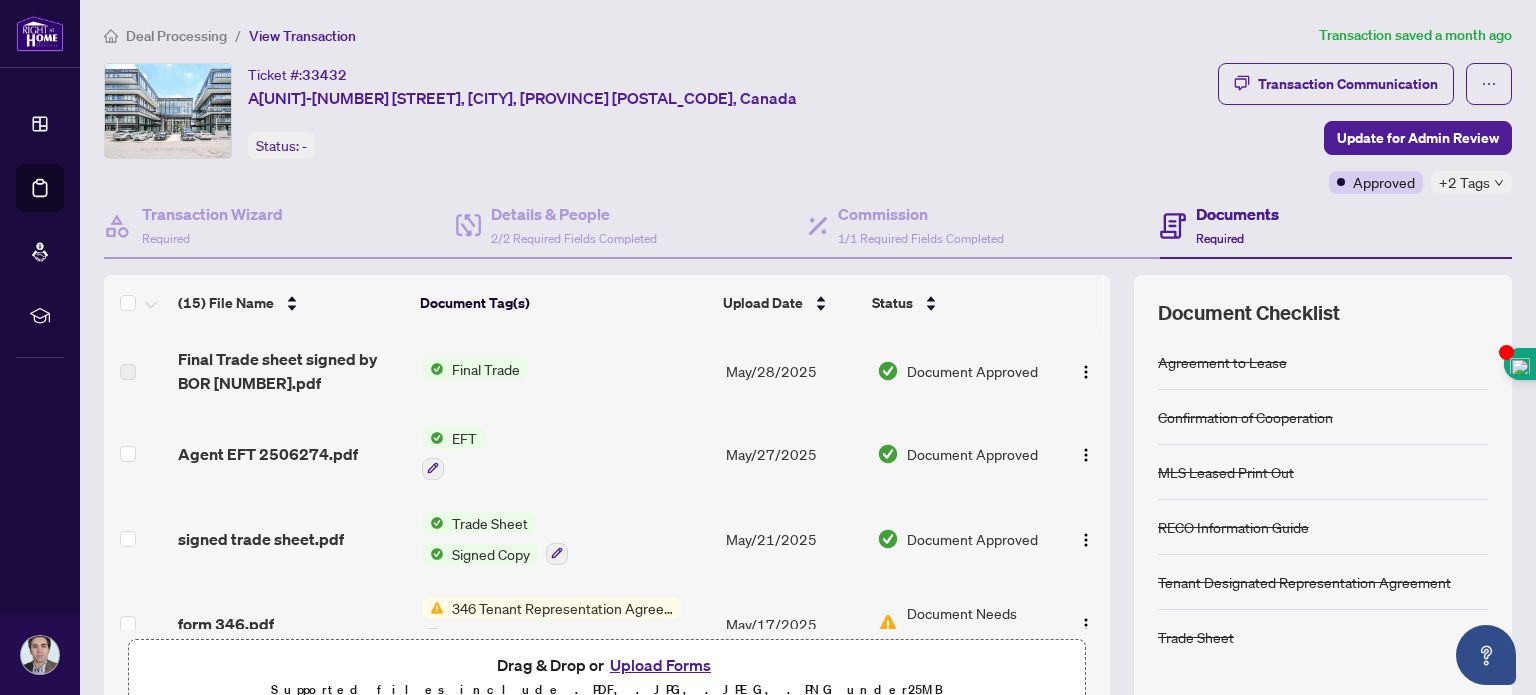 drag, startPoint x: 1093, startPoint y: 339, endPoint x: 1095, endPoint y: 387, distance: 48.04165 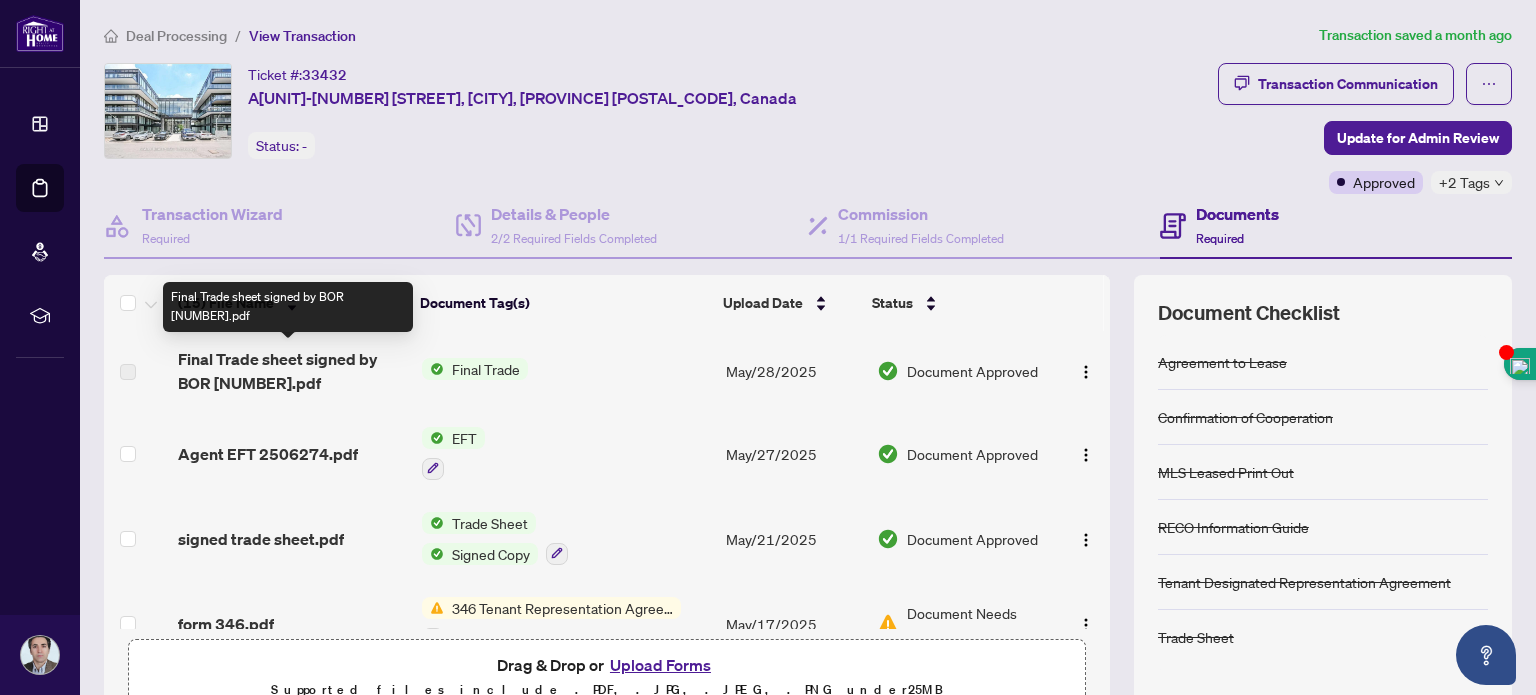click on "Final Trade sheet signed by BOR [NUMBER].pdf" at bounding box center [291, 371] 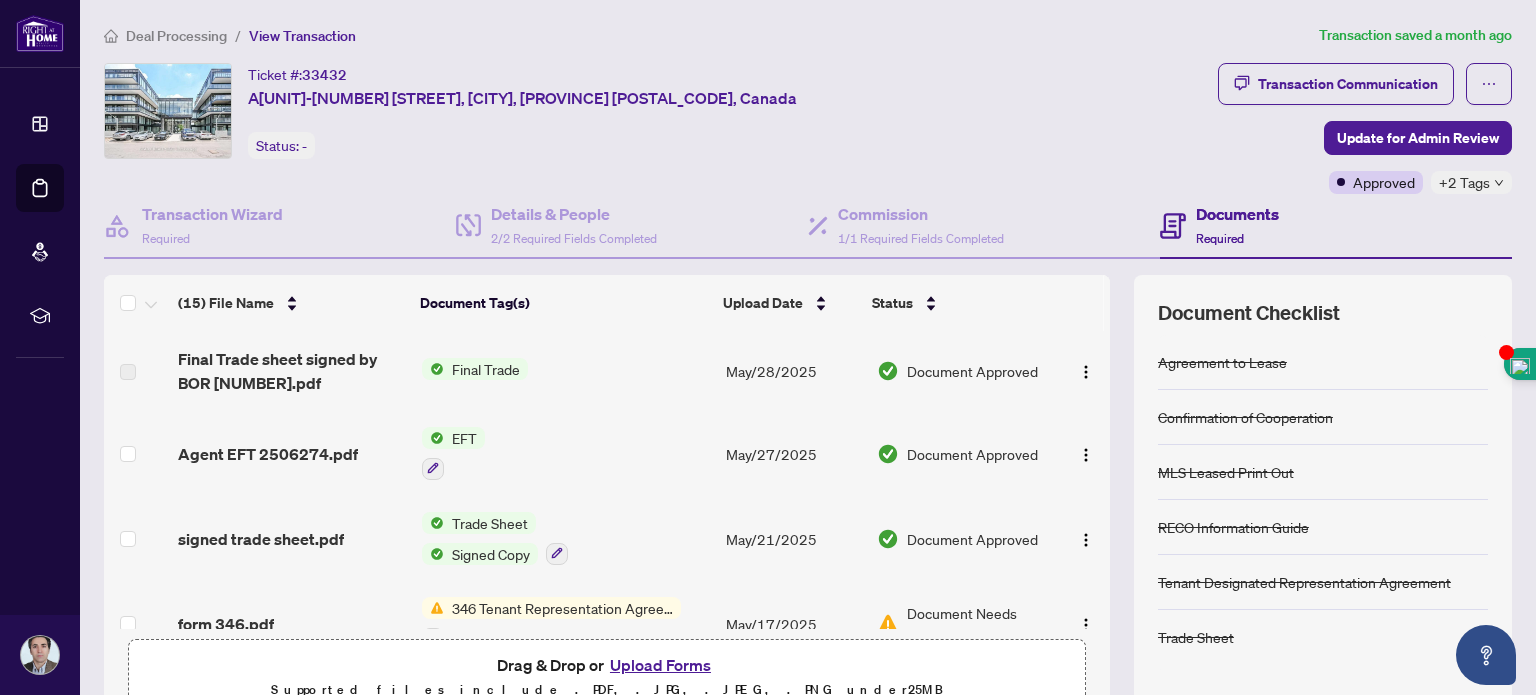 click on "EFT" at bounding box center [464, 438] 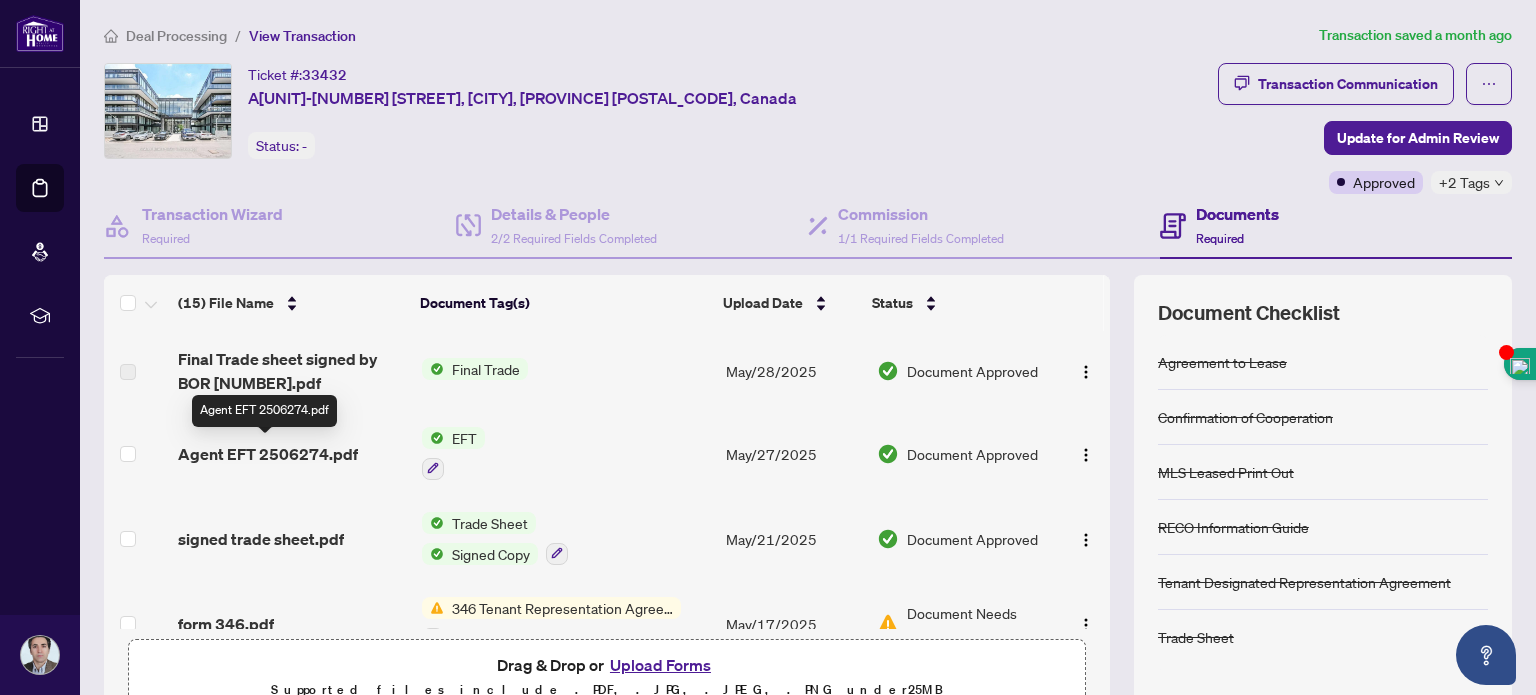 click on "Agent EFT 2506274.pdf" at bounding box center [268, 454] 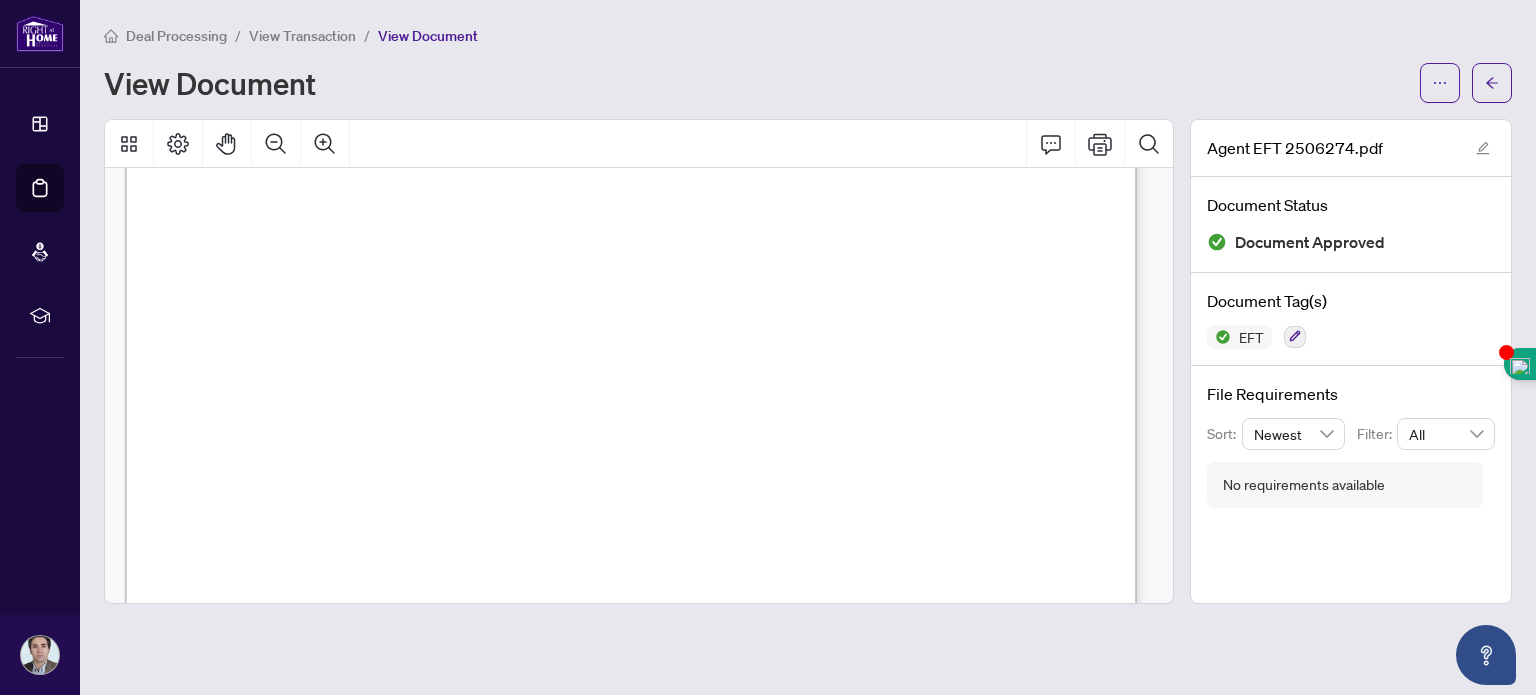 scroll, scrollTop: 0, scrollLeft: 0, axis: both 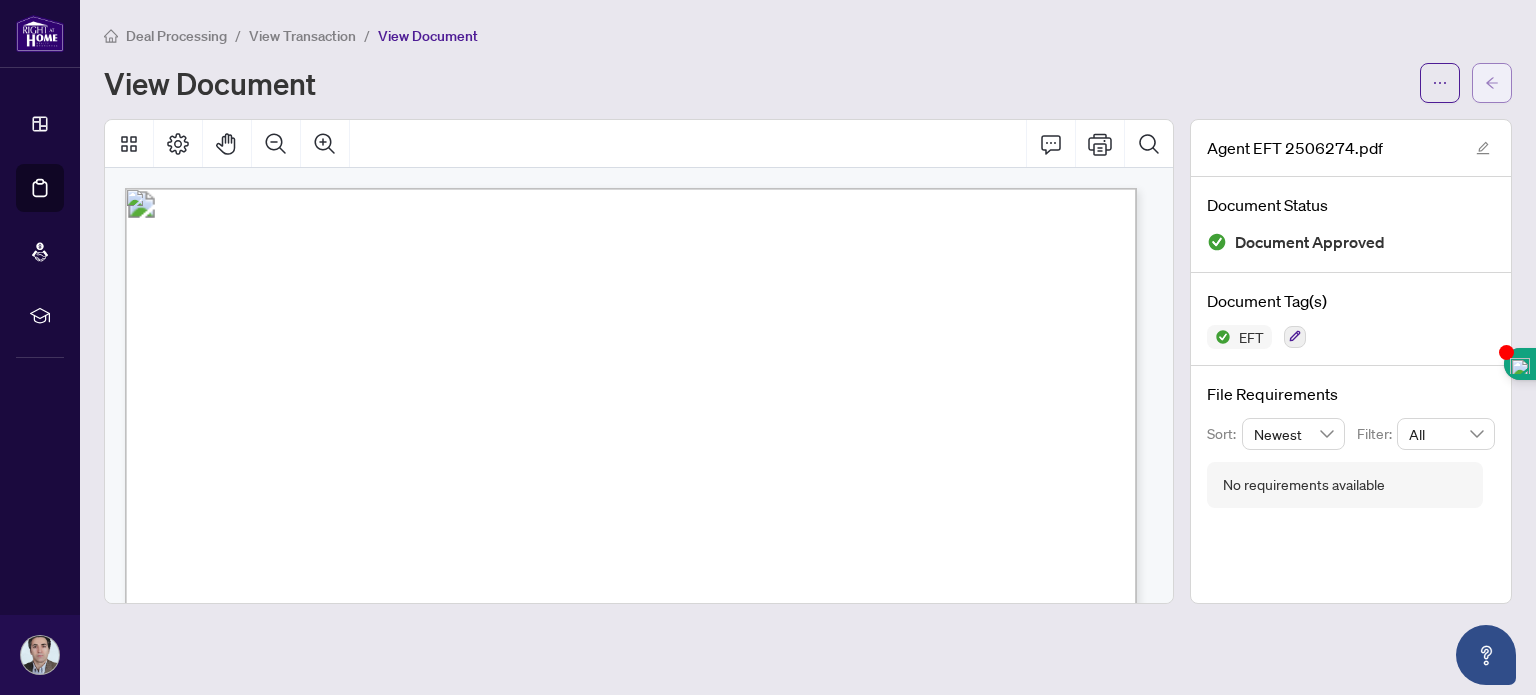 click at bounding box center [1492, 83] 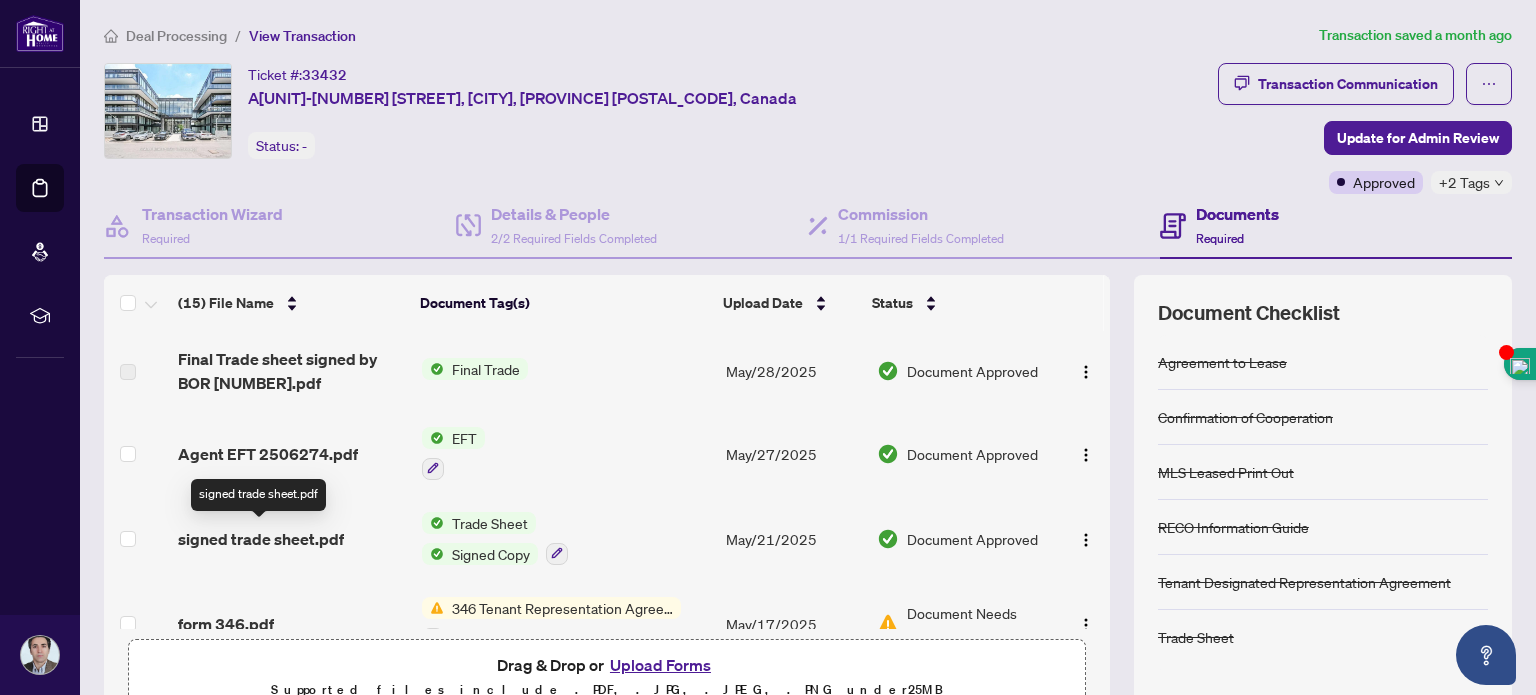 click on "signed trade sheet.pdf" at bounding box center (261, 539) 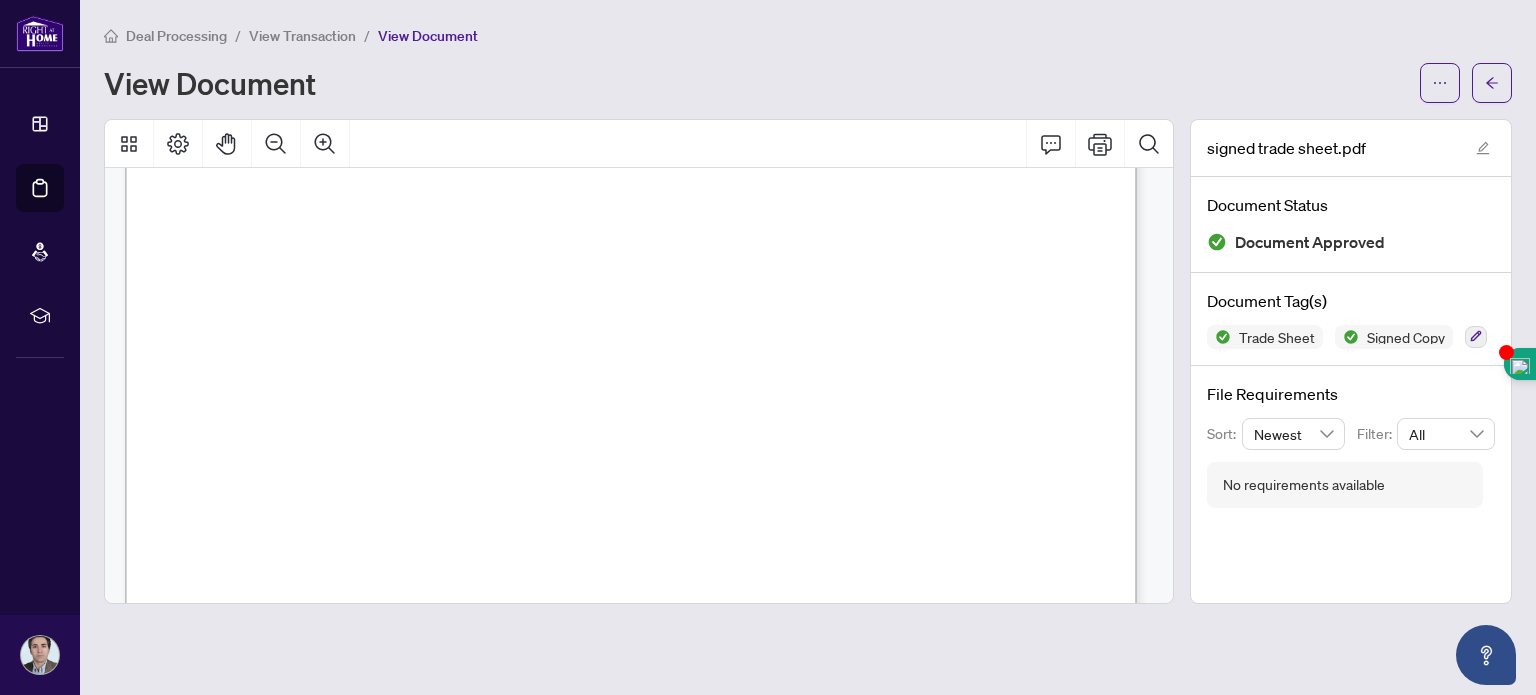 scroll, scrollTop: 45, scrollLeft: 0, axis: vertical 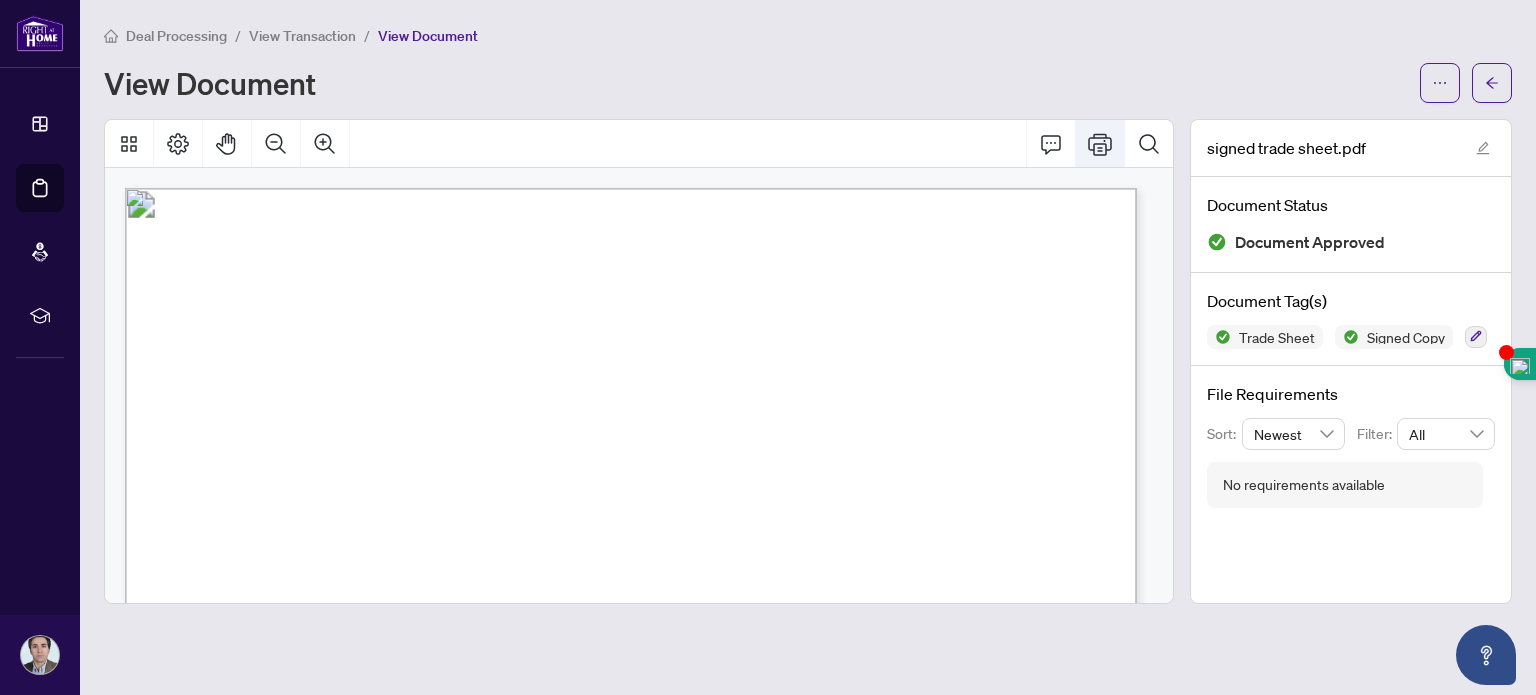 click 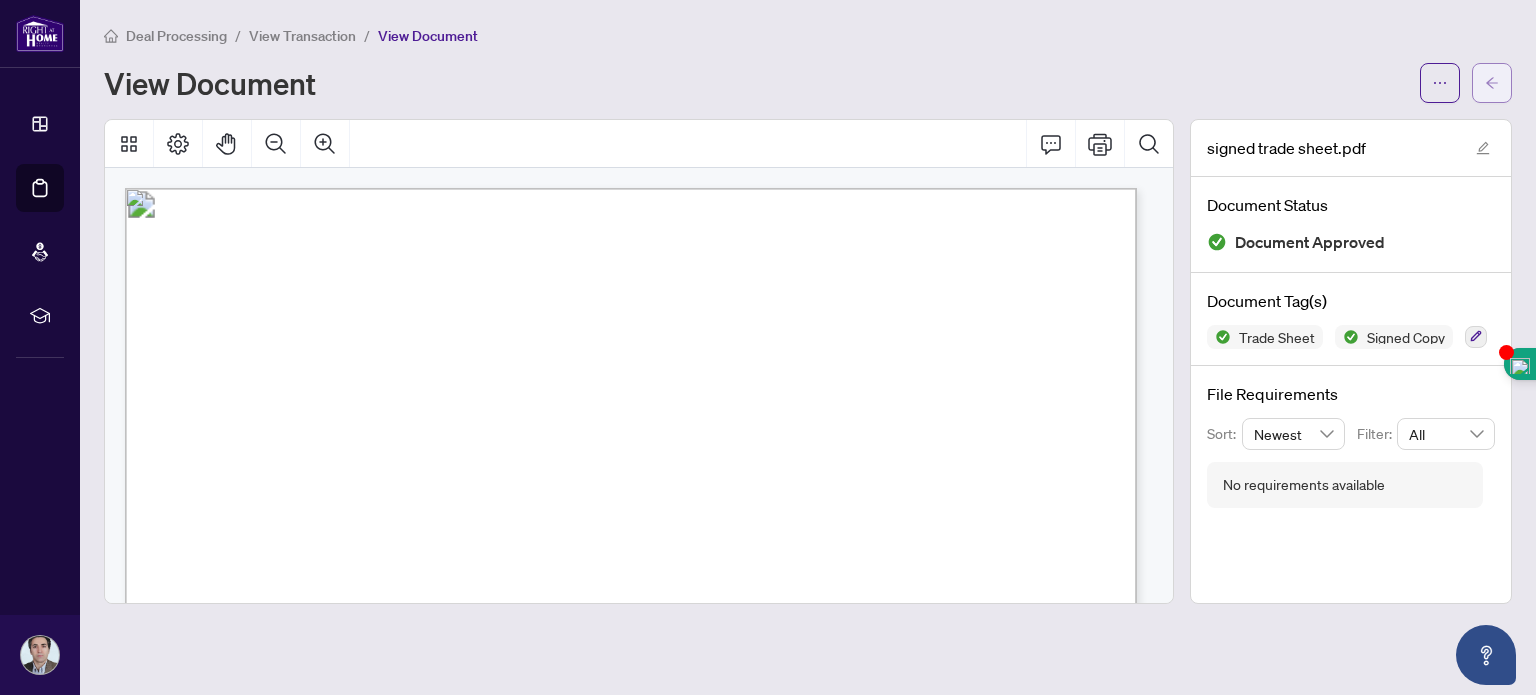 click 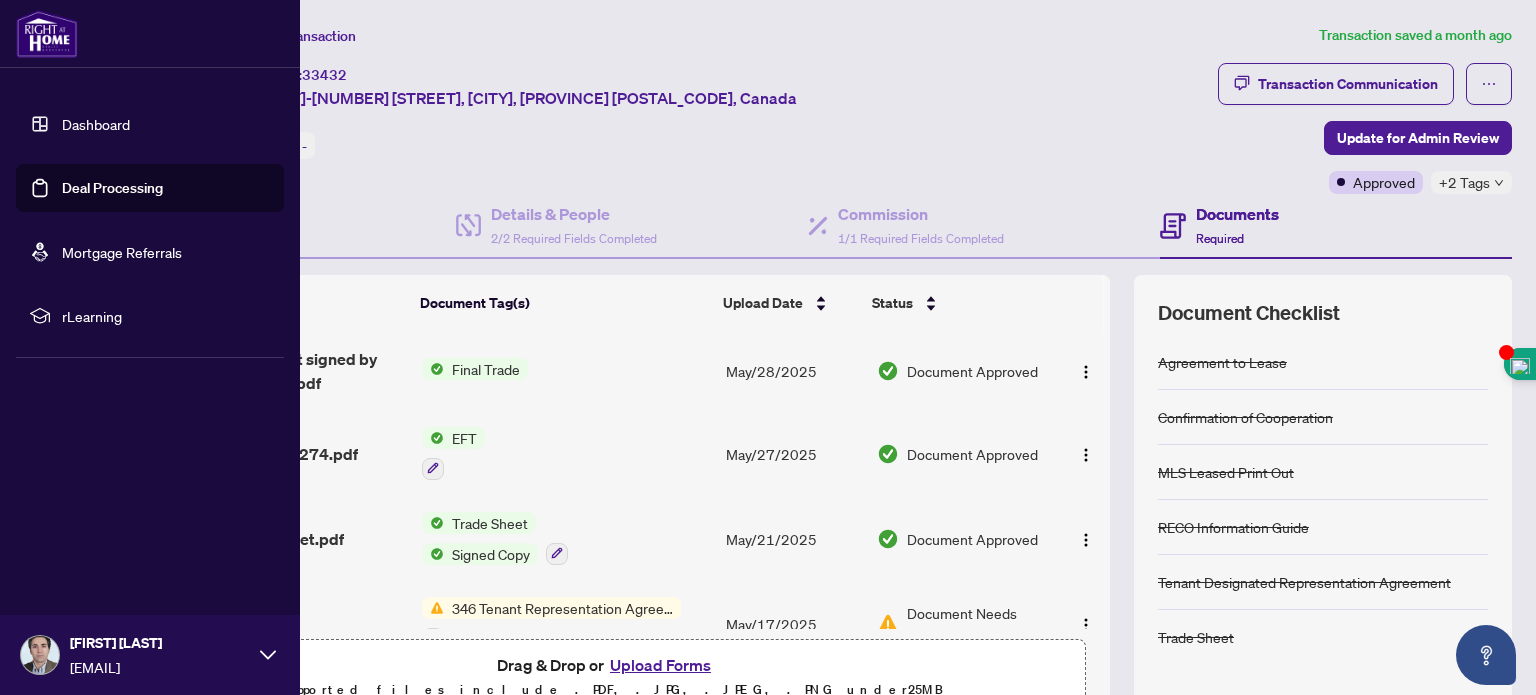 click on "Dashboard" at bounding box center [96, 124] 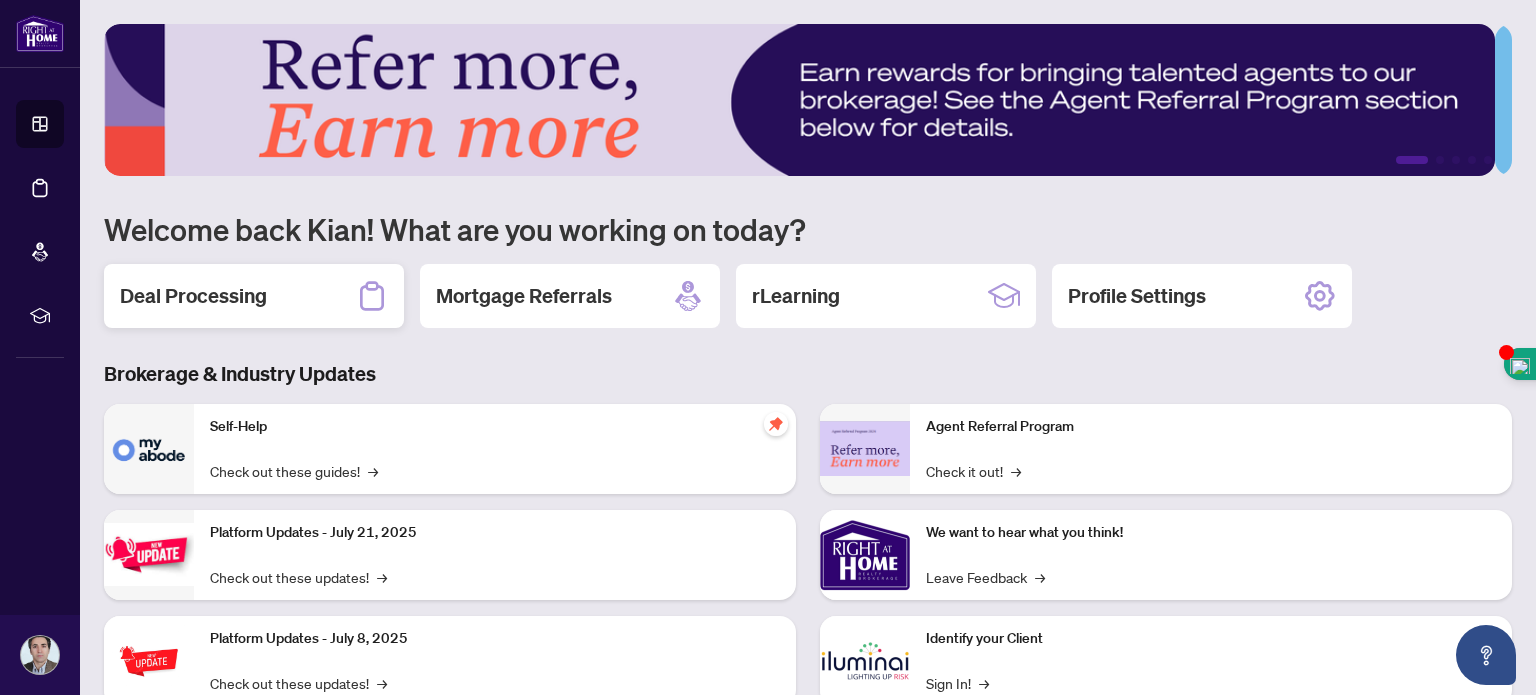 click on "Deal Processing" at bounding box center [254, 296] 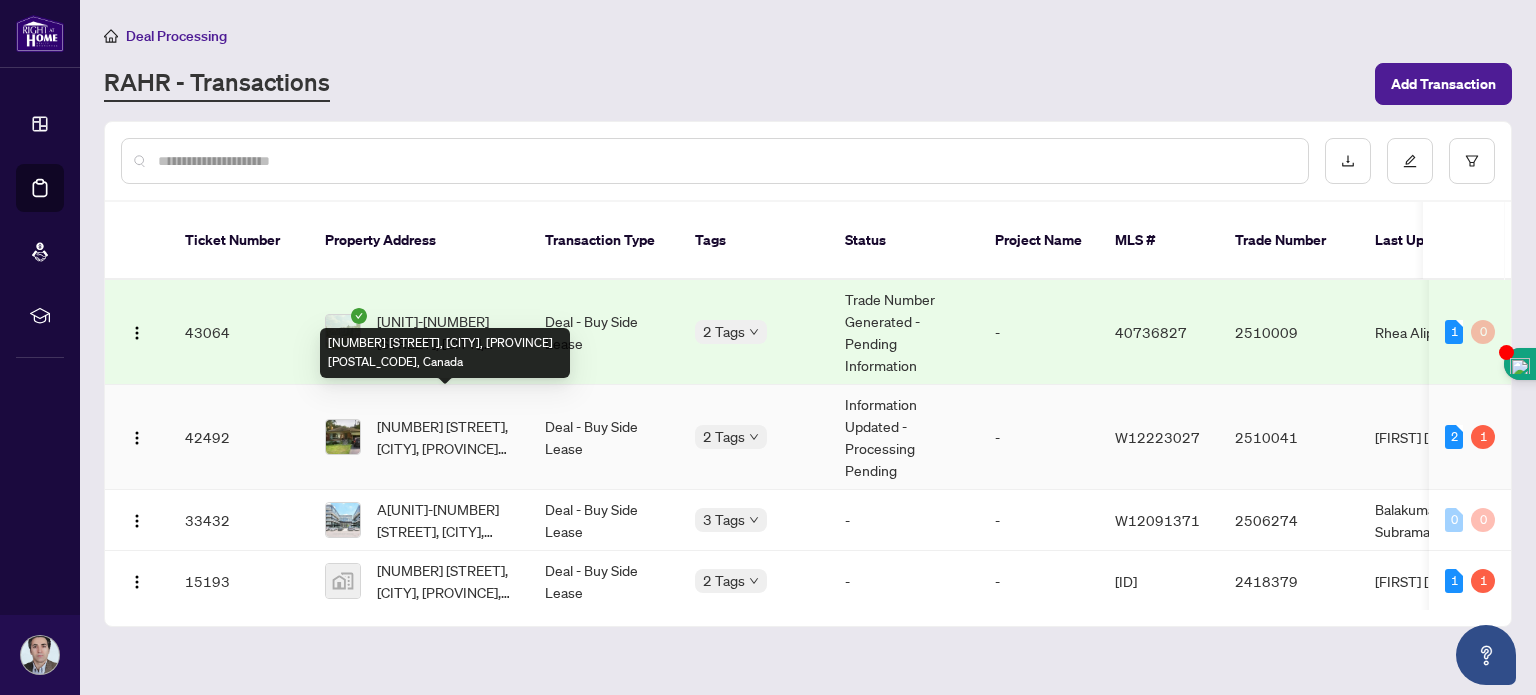 click on "[NUMBER] [STREET], [CITY], [PROVINCE] [POSTAL_CODE], Canada" at bounding box center [445, 437] 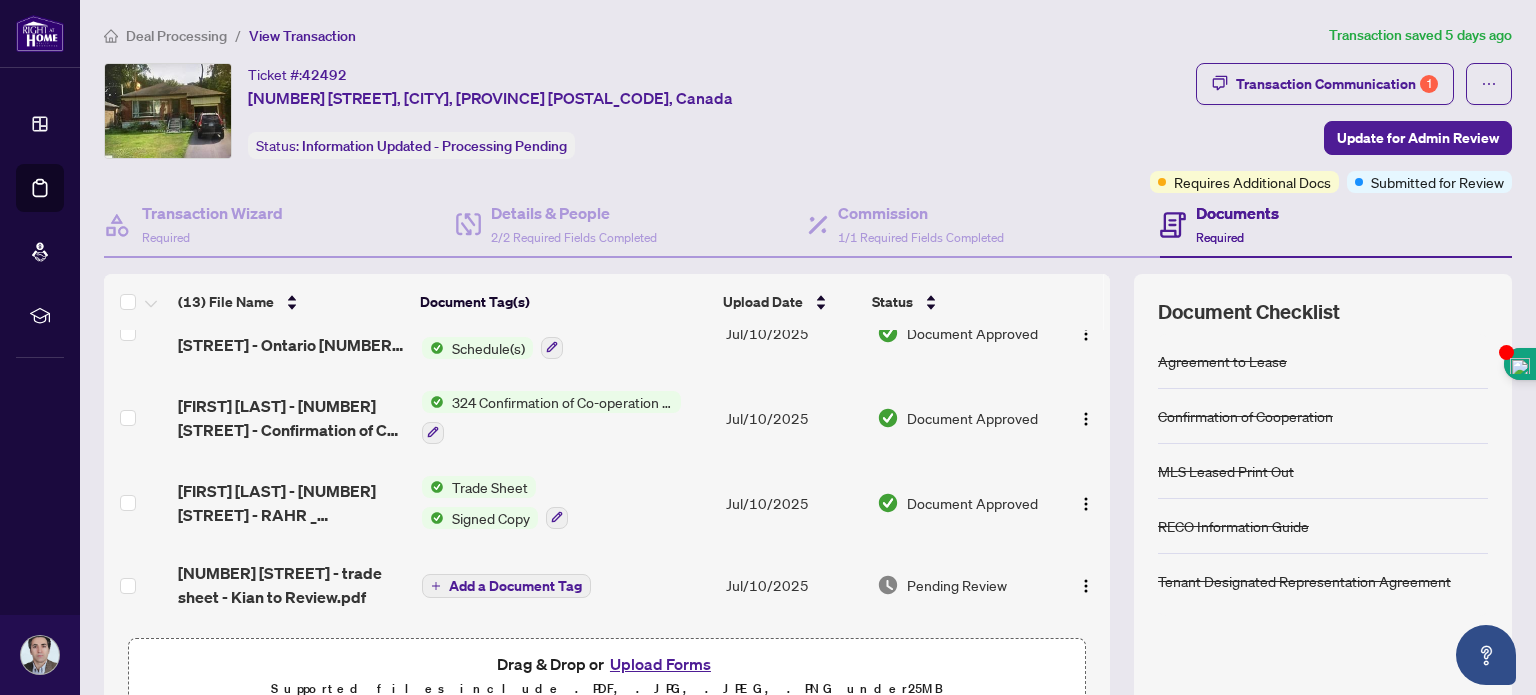 scroll, scrollTop: 137, scrollLeft: 0, axis: vertical 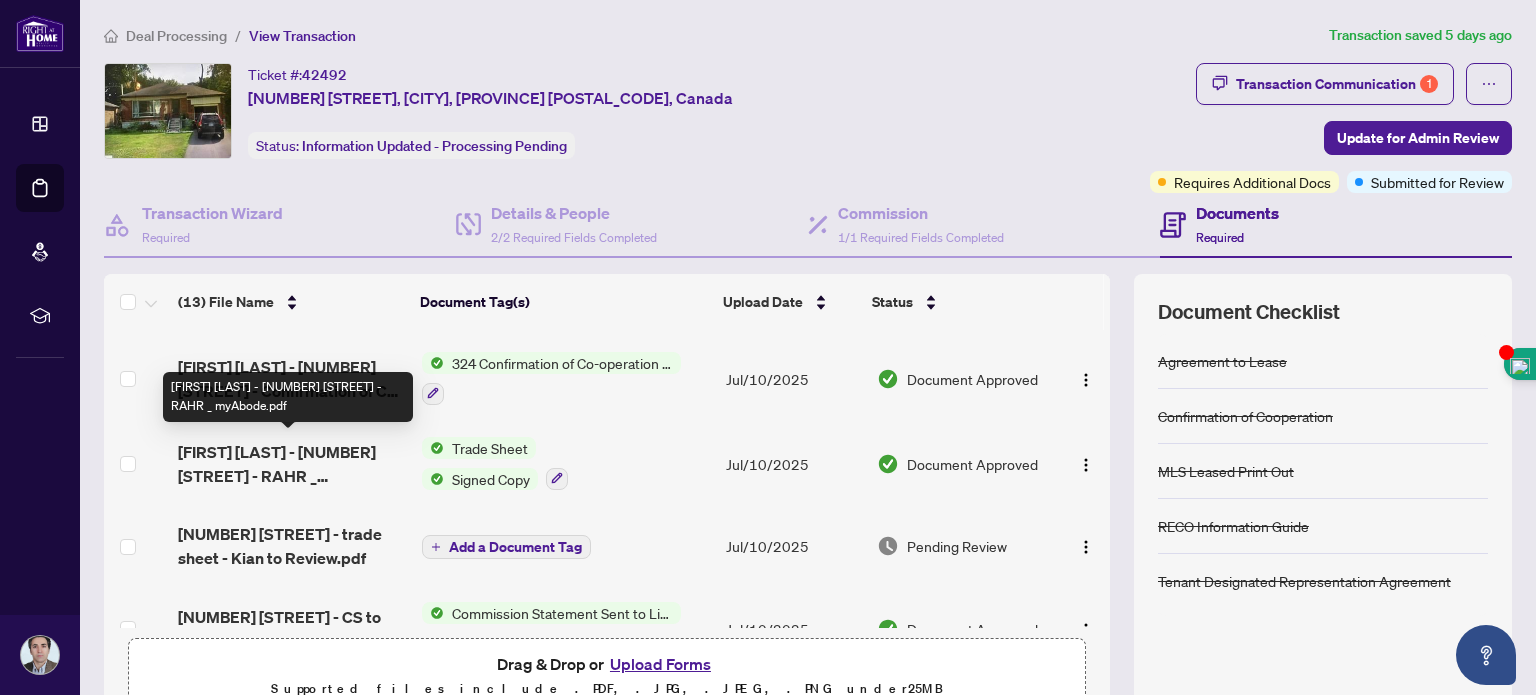 click on "[FIRST] [LAST] - [NUMBER] [STREET] - RAHR _ myAbode.pdf" at bounding box center [291, 464] 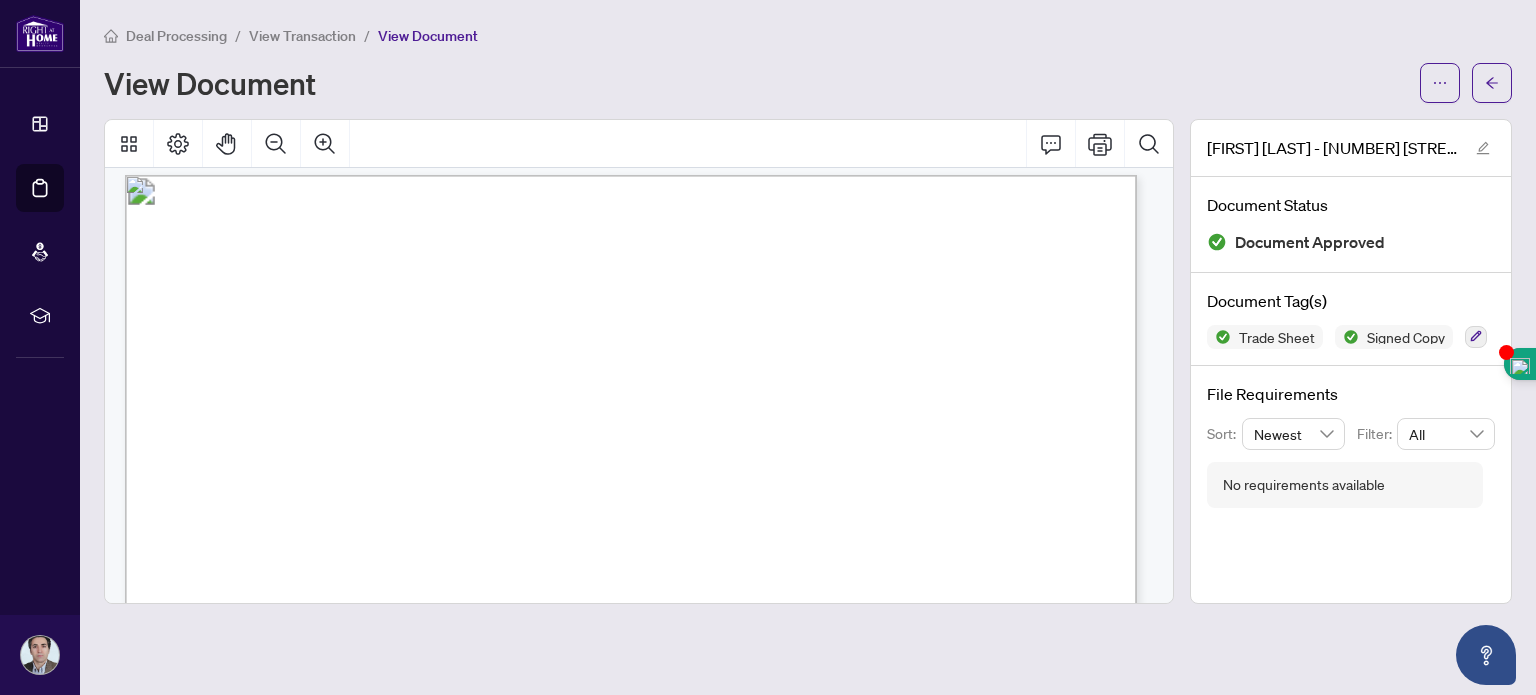 scroll, scrollTop: 0, scrollLeft: 0, axis: both 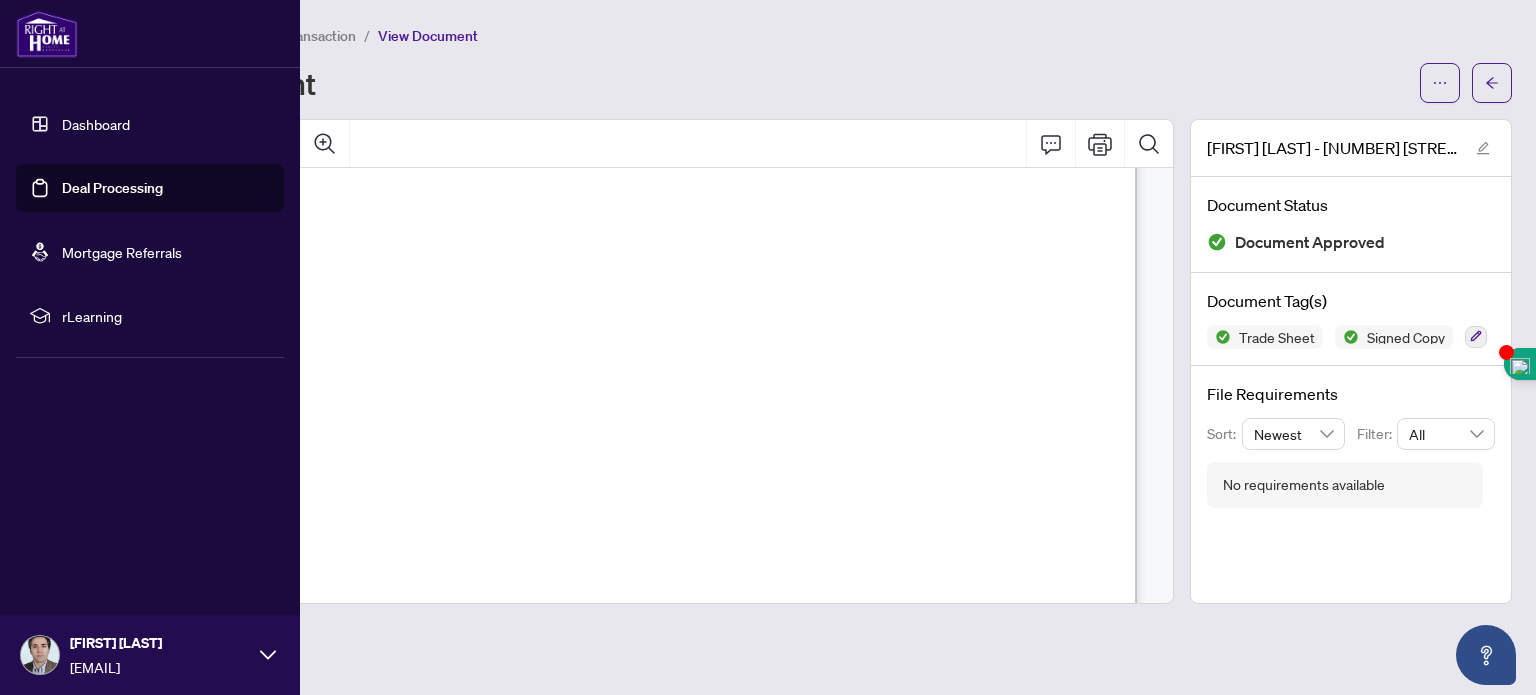 click on "Dashboard" at bounding box center [96, 124] 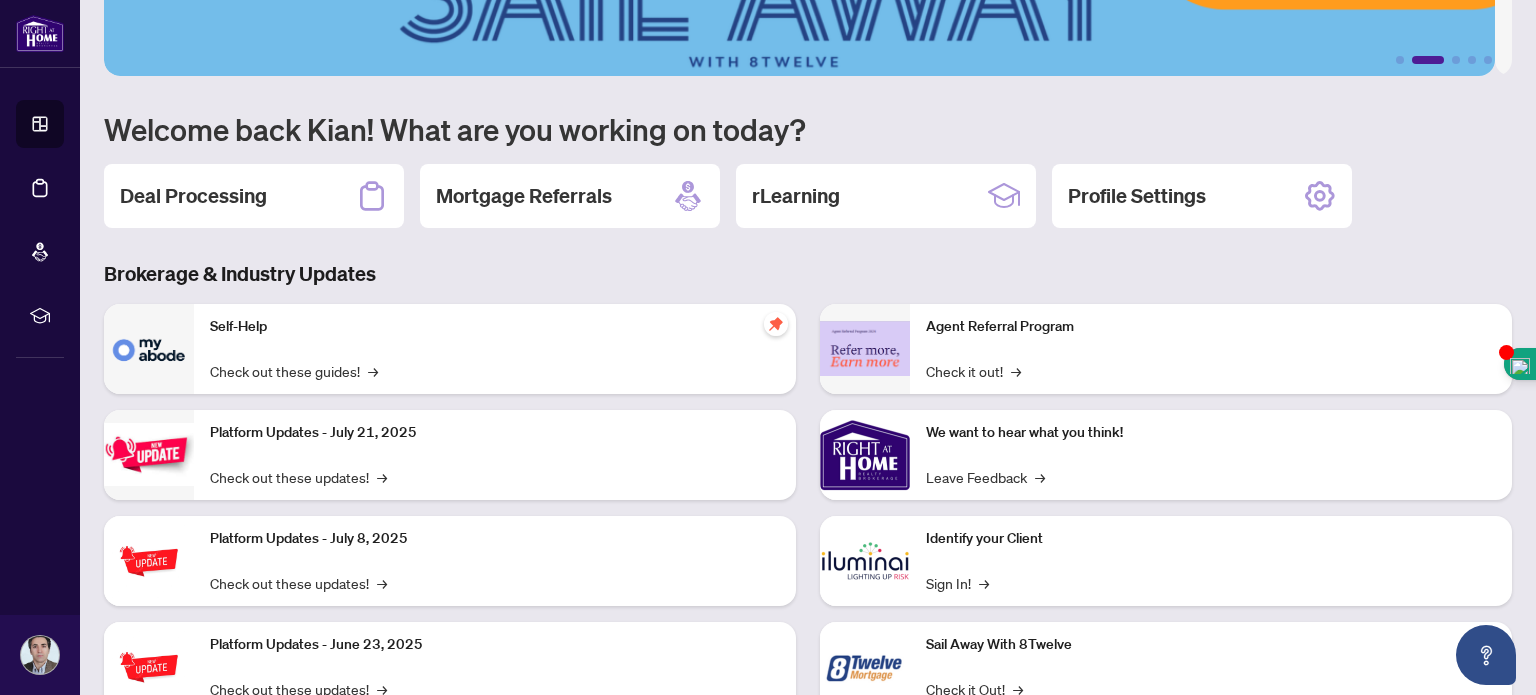 scroll, scrollTop: 11, scrollLeft: 0, axis: vertical 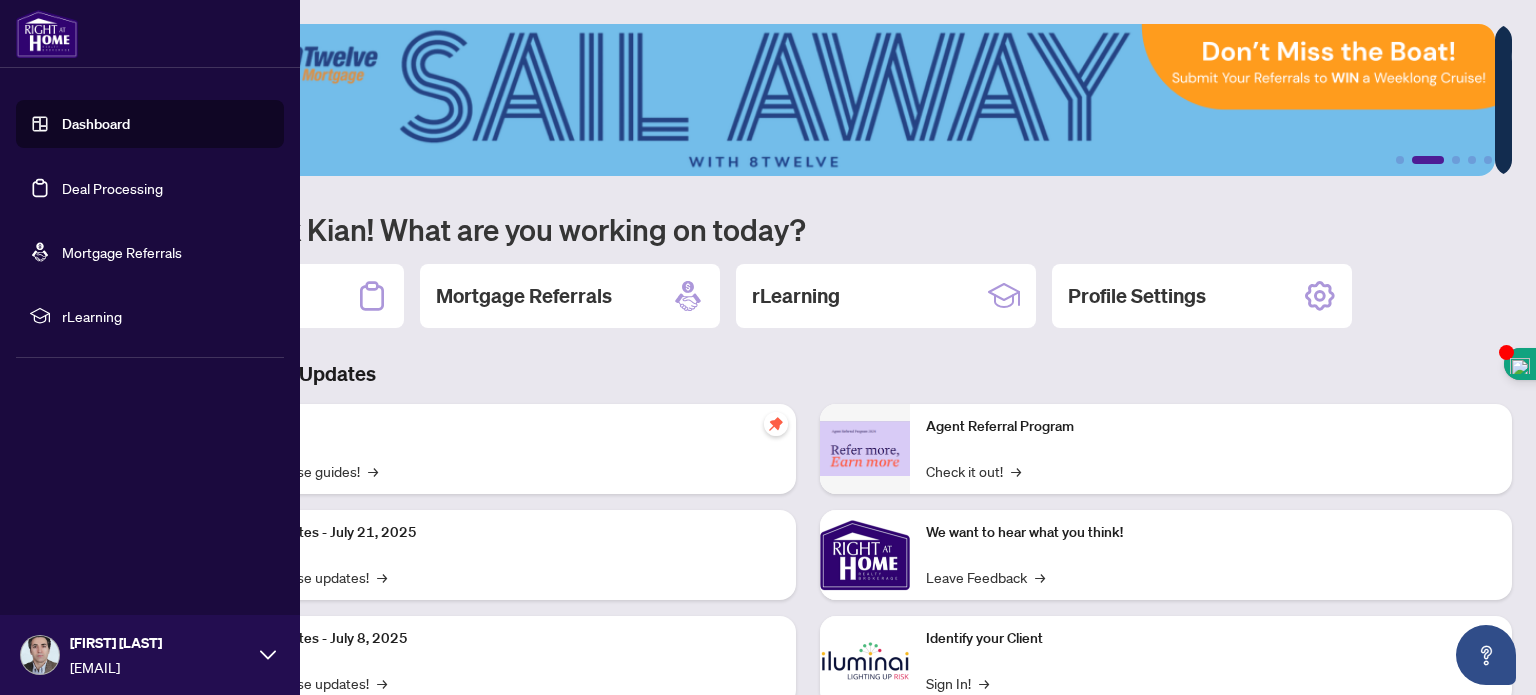 click on "Deal Processing" at bounding box center (112, 188) 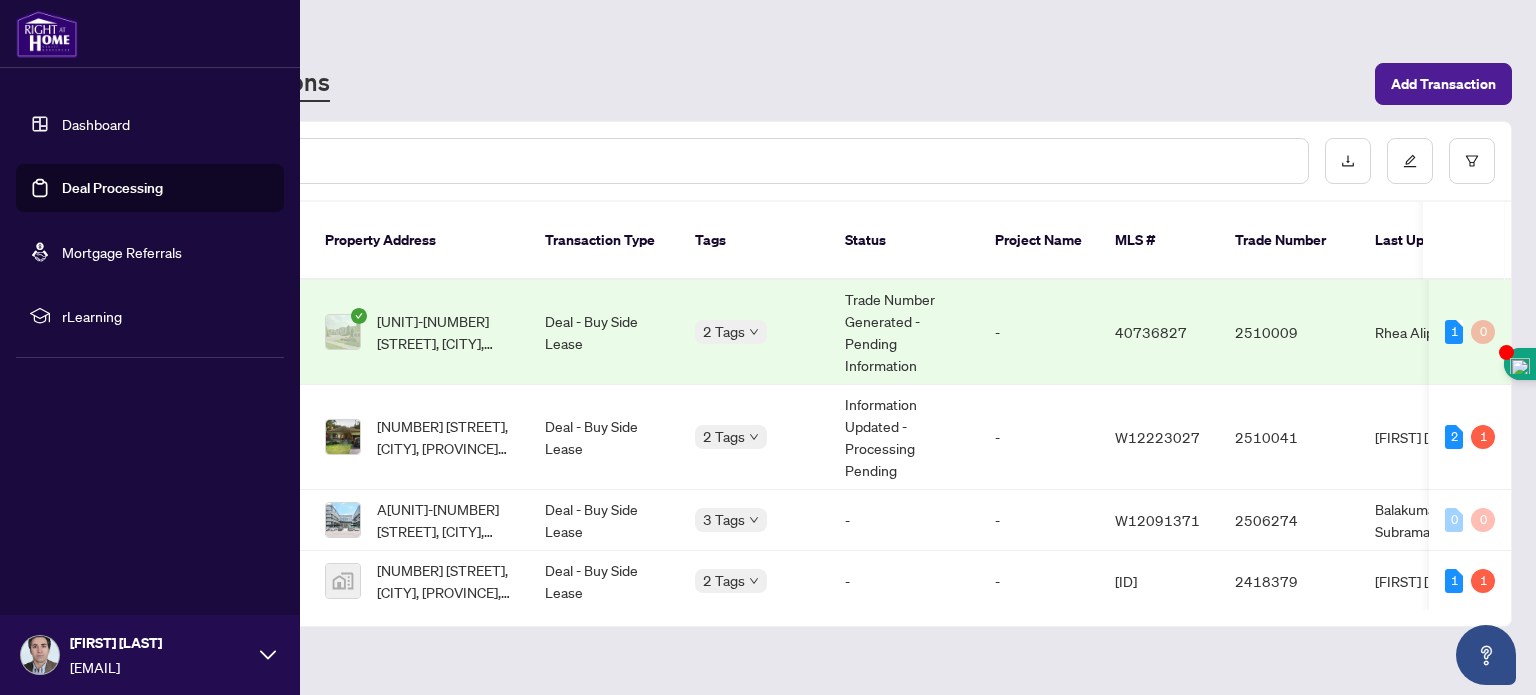 click on "Dashboard" at bounding box center [96, 124] 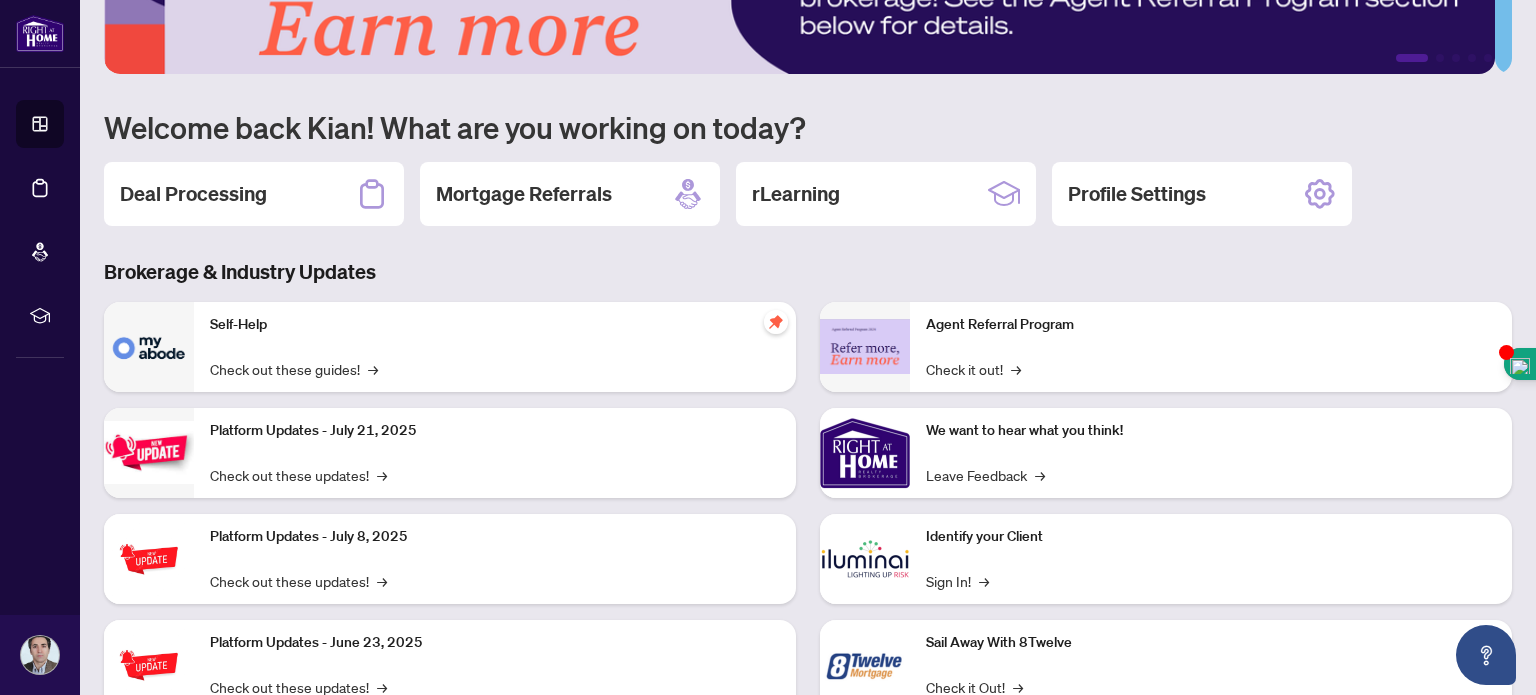 scroll, scrollTop: 168, scrollLeft: 0, axis: vertical 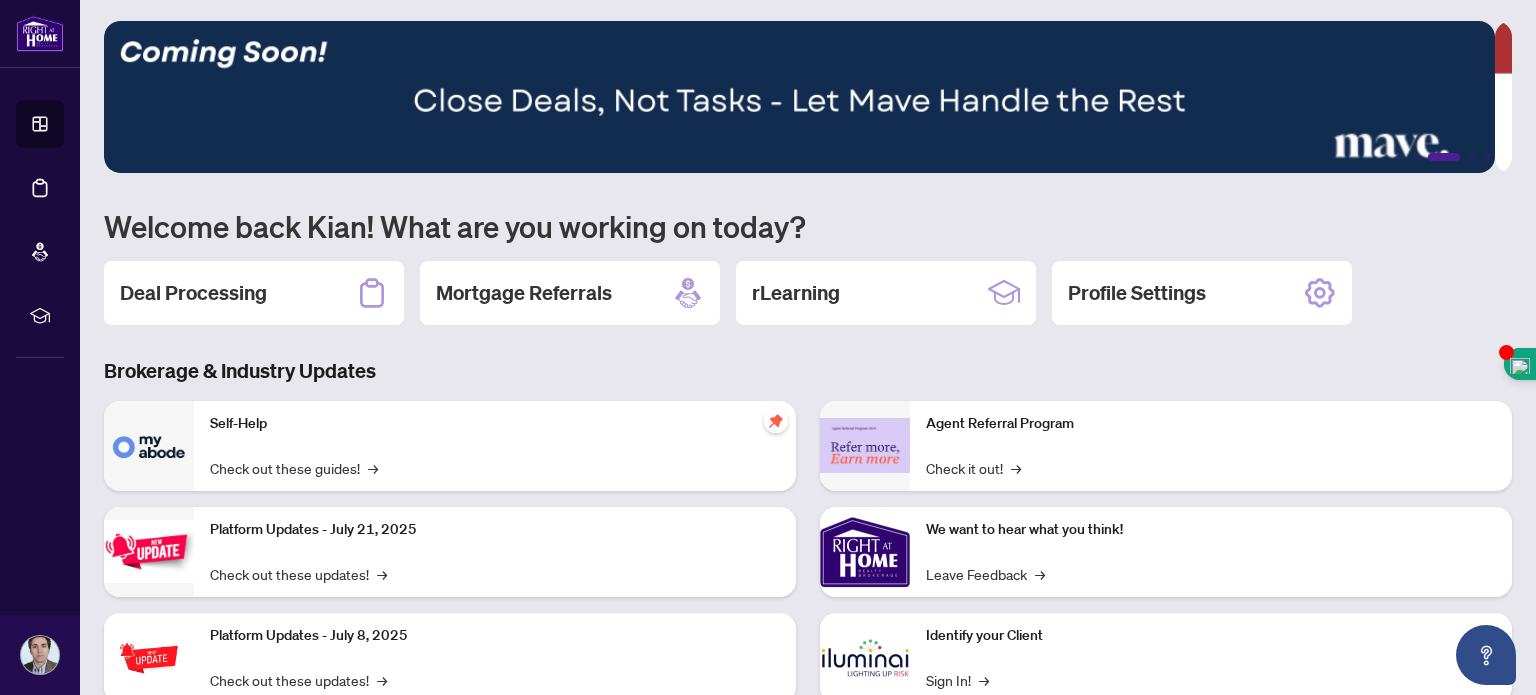 click on "Self-Help Check out these guides! →" at bounding box center (495, 446) 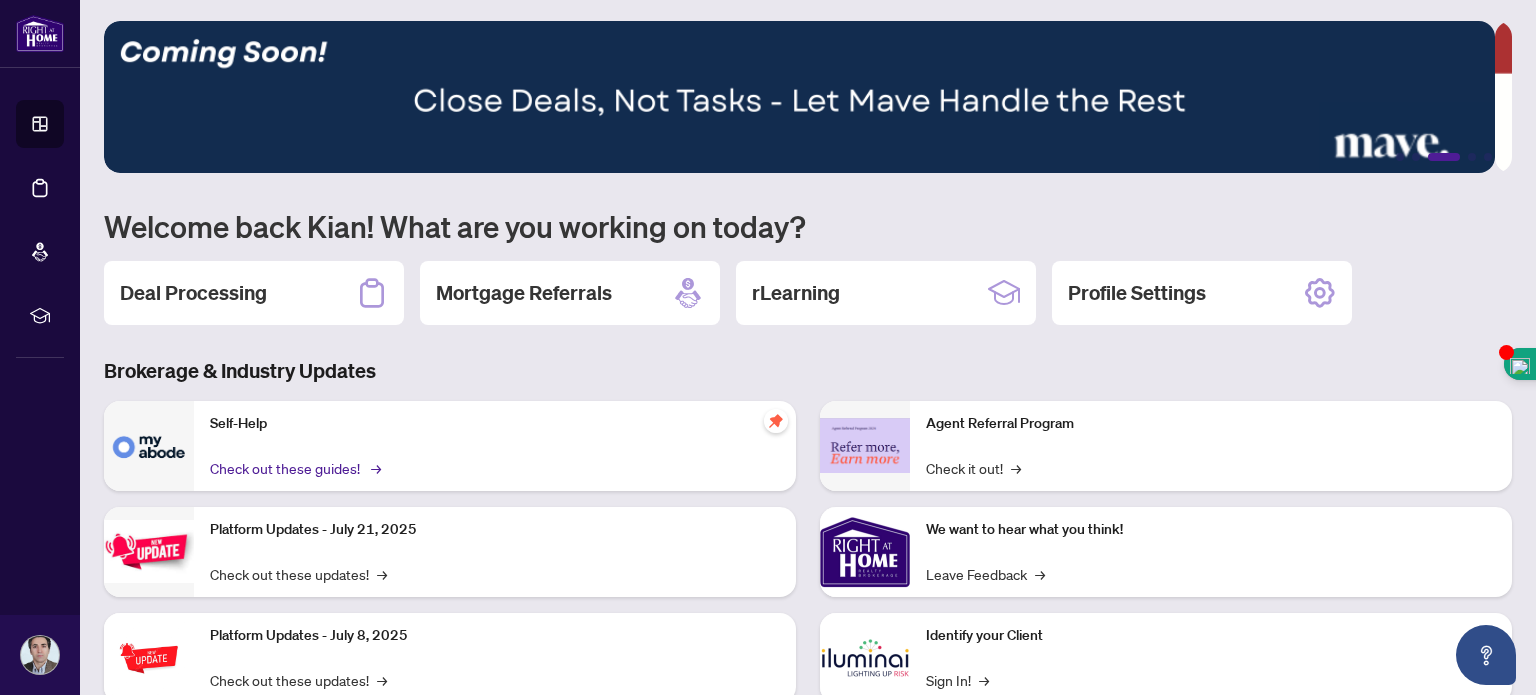 click on "Check out these guides! →" at bounding box center [294, 468] 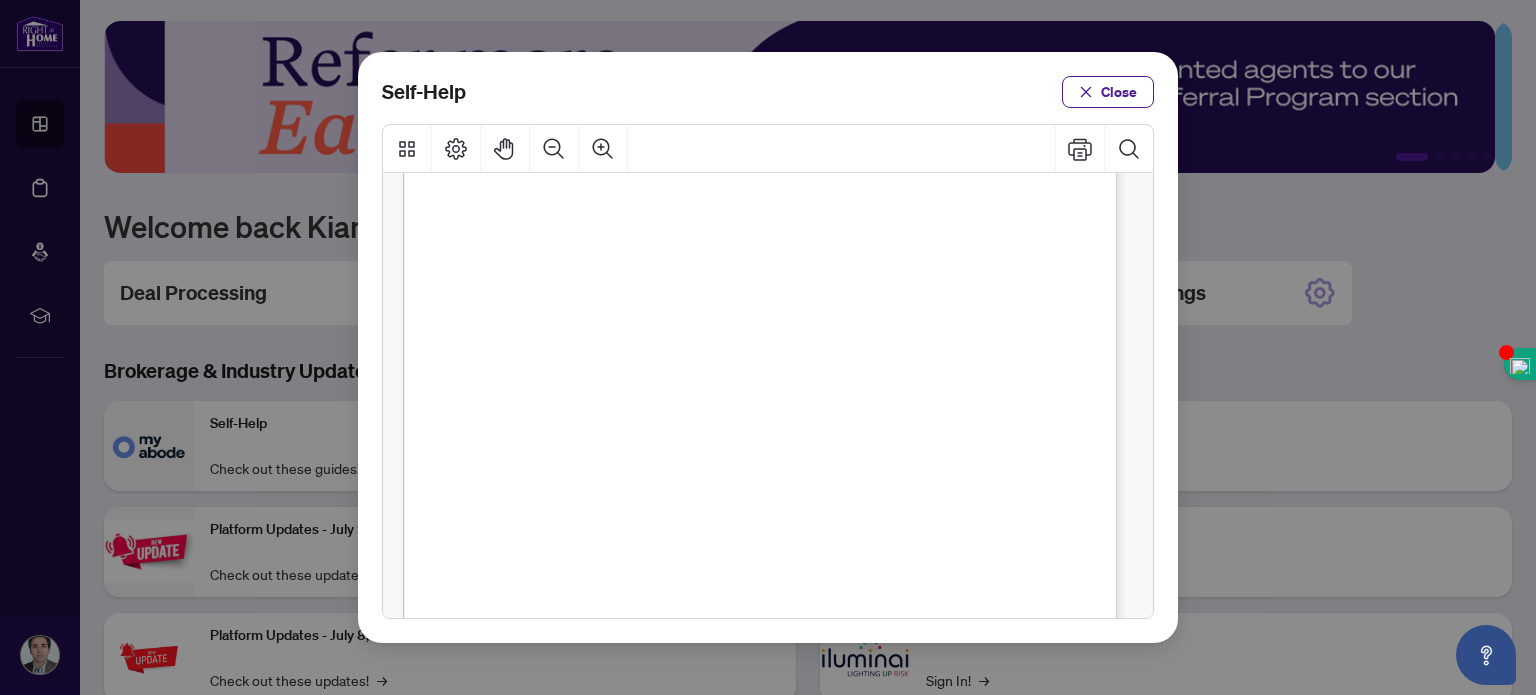 scroll, scrollTop: 449, scrollLeft: 0, axis: vertical 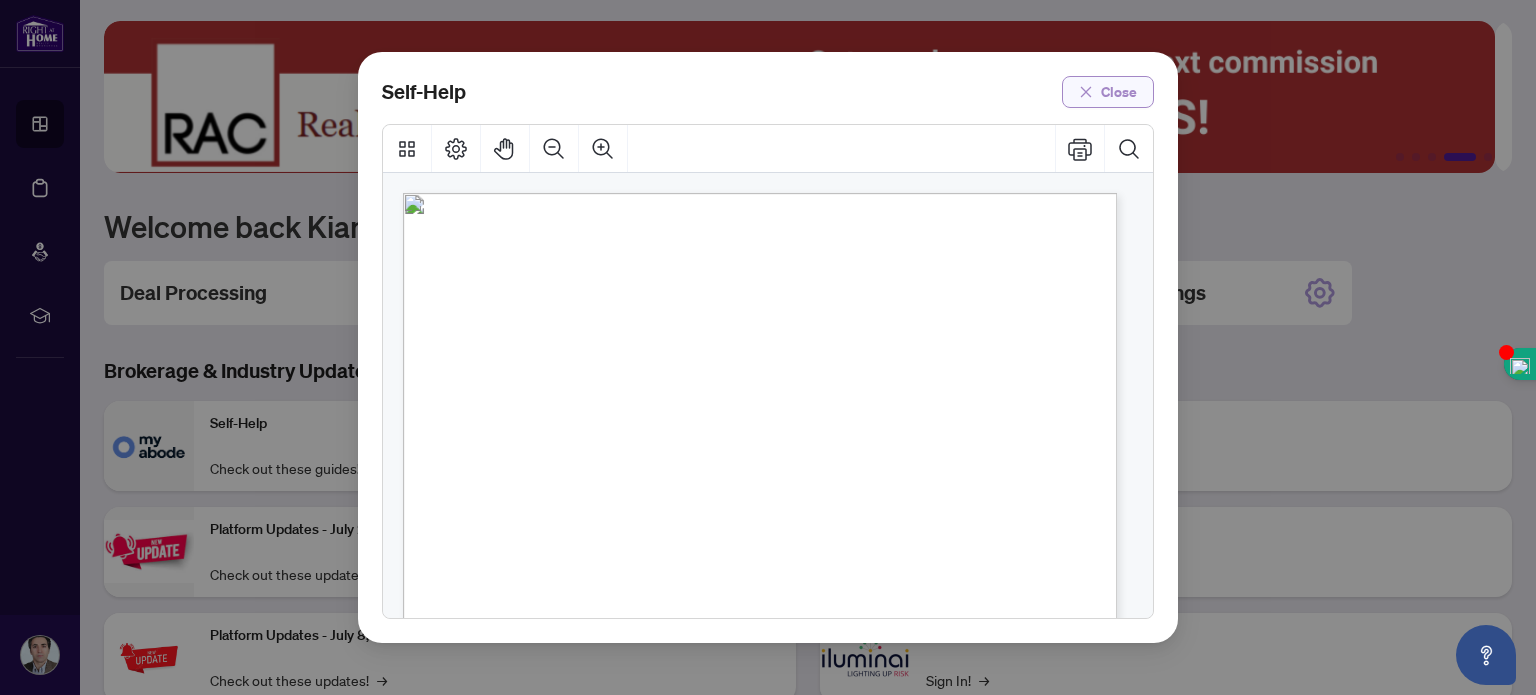click on "Close" at bounding box center (1119, 92) 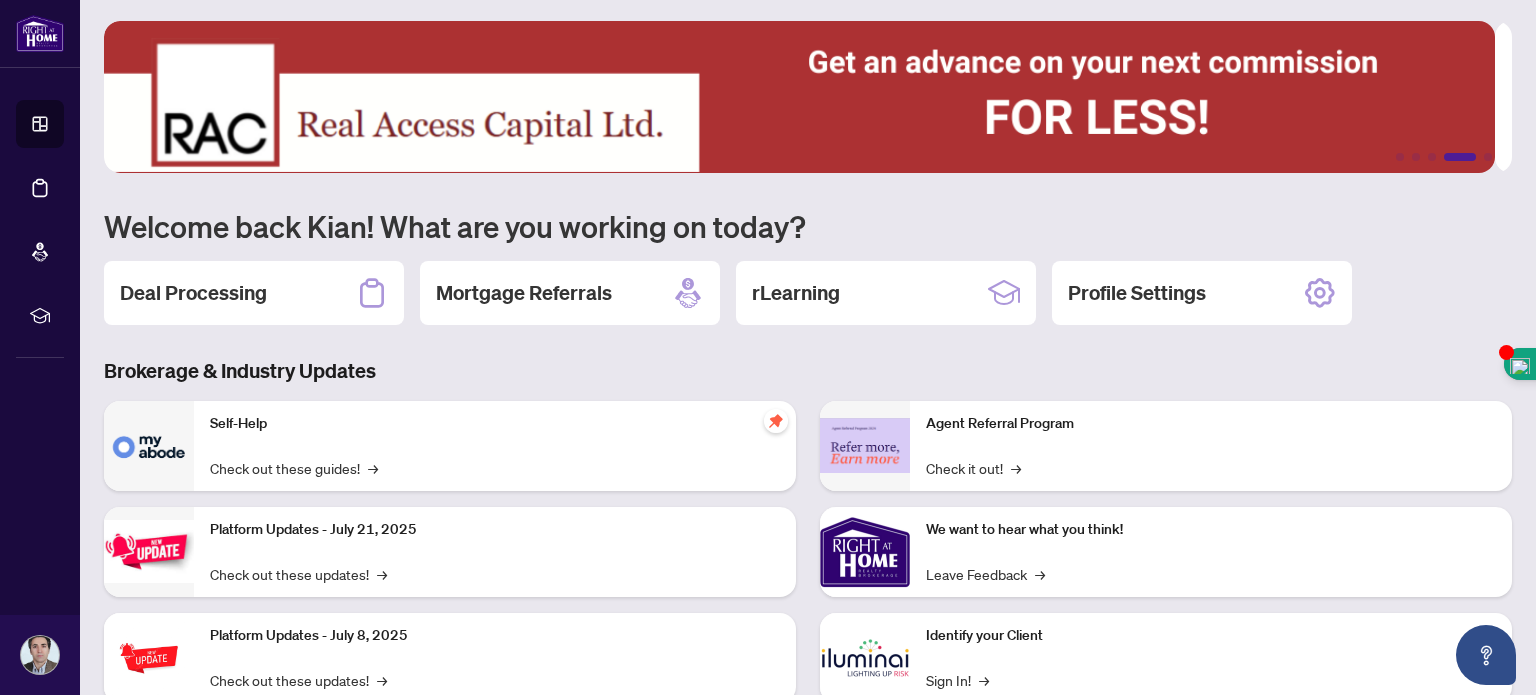 click at bounding box center (799, 97) 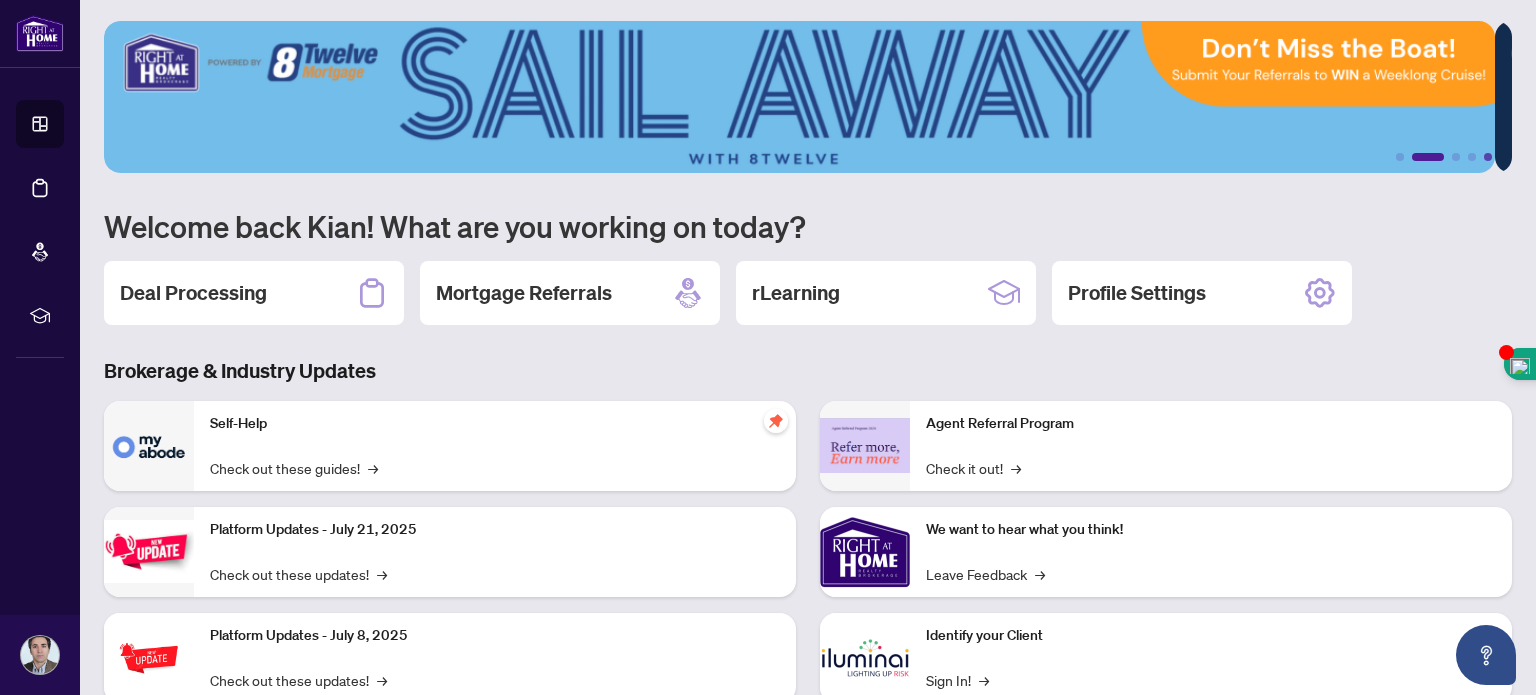 click on "5" at bounding box center (1488, 157) 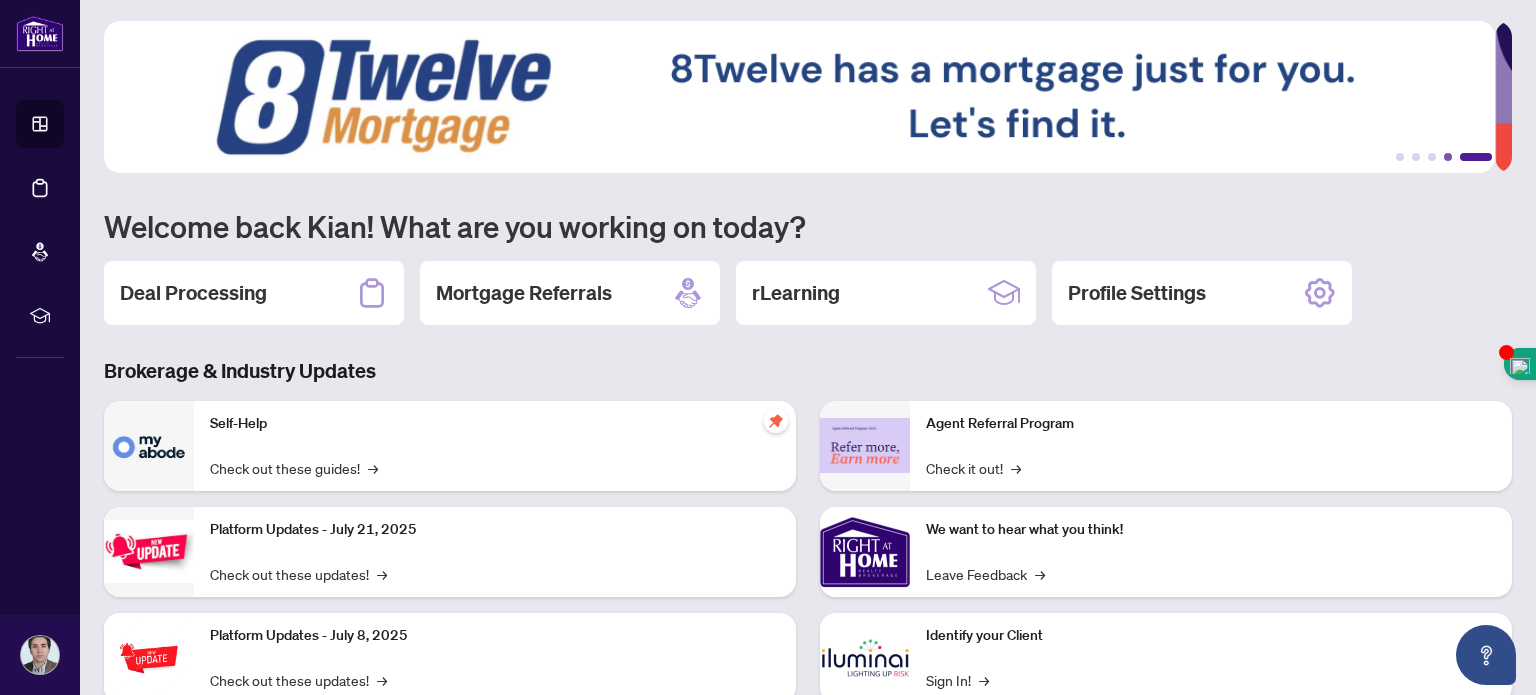 click on "4" at bounding box center (1448, 157) 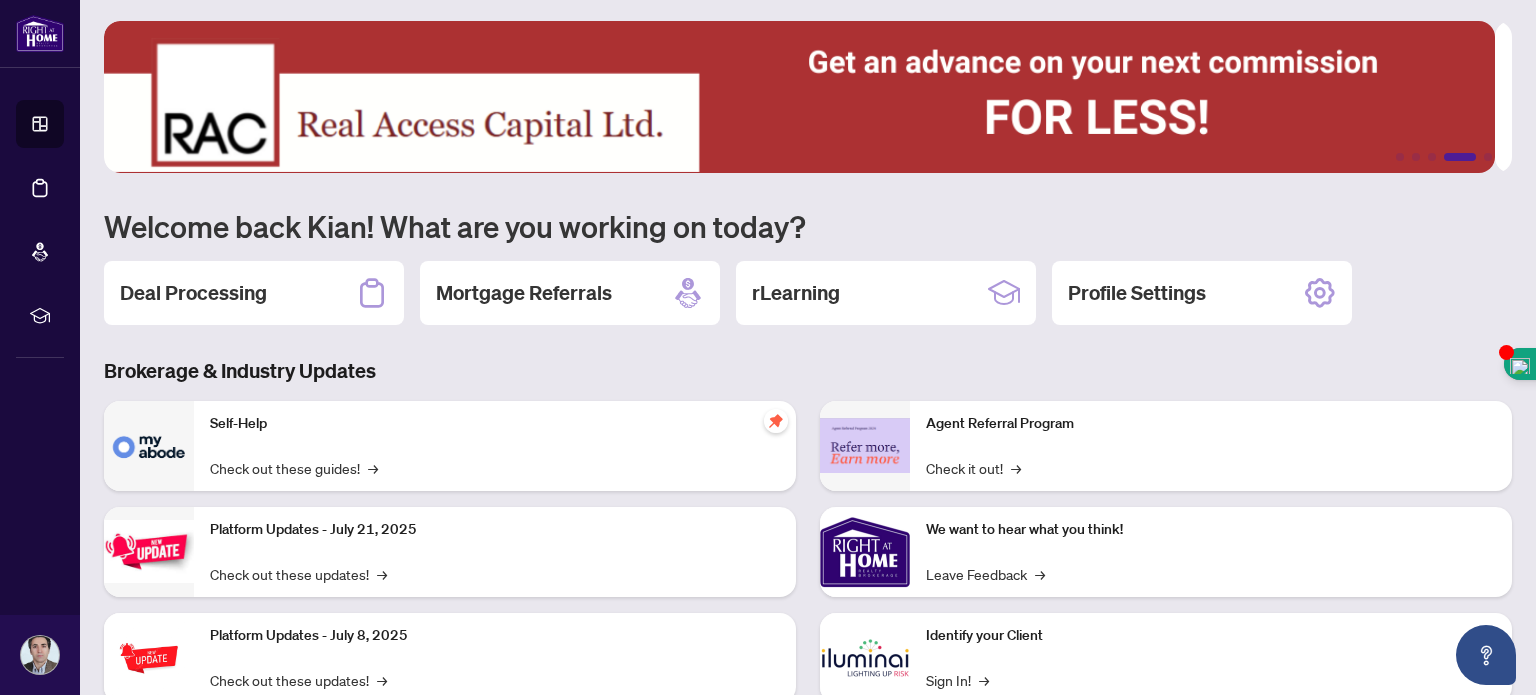 click at bounding box center [799, 97] 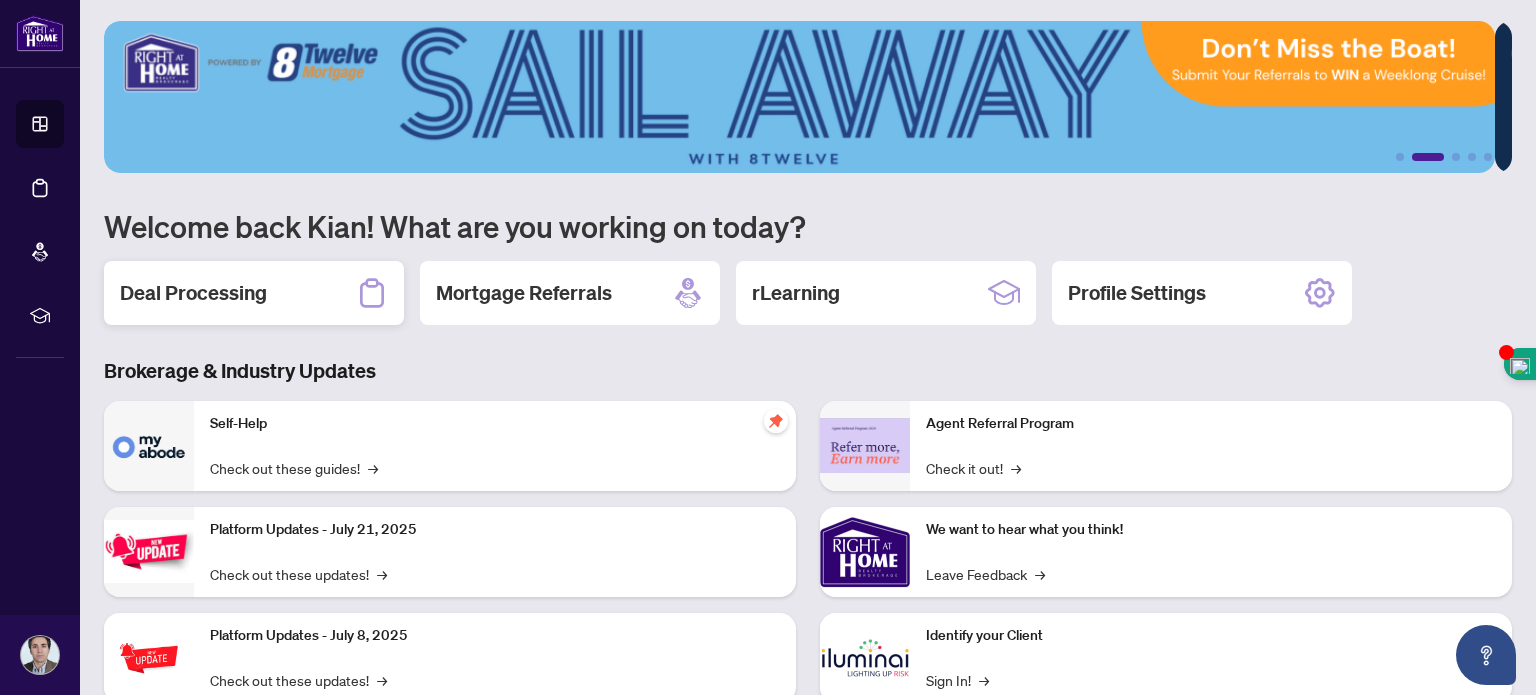 click on "Deal Processing" at bounding box center (193, 293) 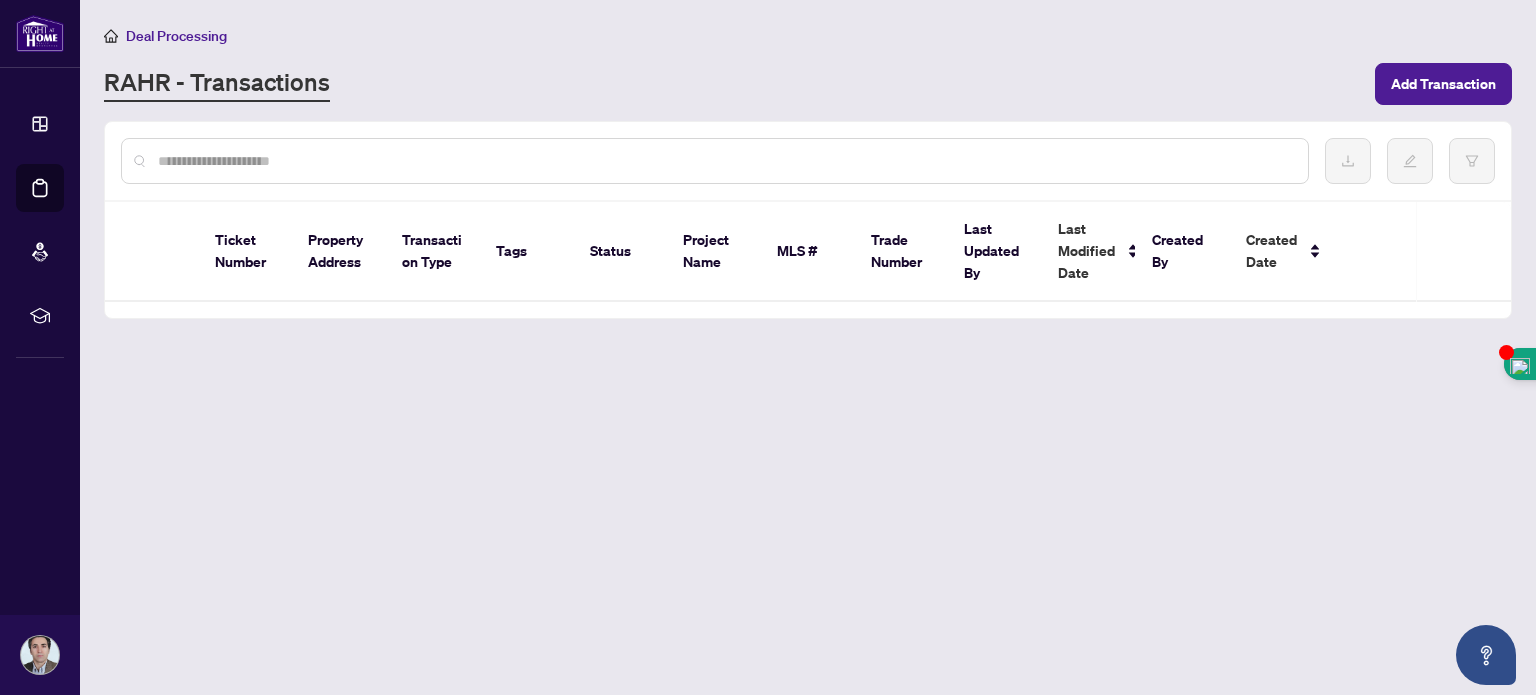 scroll, scrollTop: 0, scrollLeft: 0, axis: both 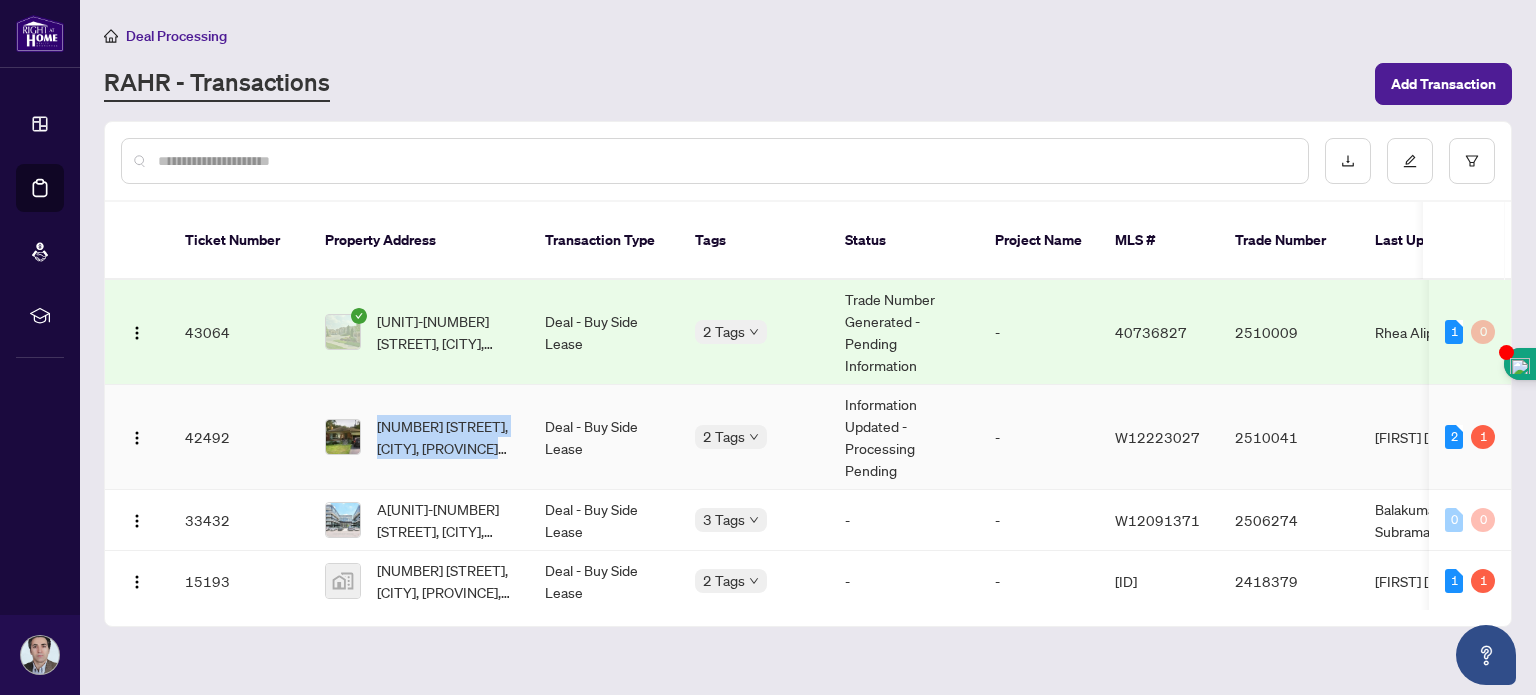 drag, startPoint x: 378, startPoint y: 398, endPoint x: 503, endPoint y: 435, distance: 130.36104 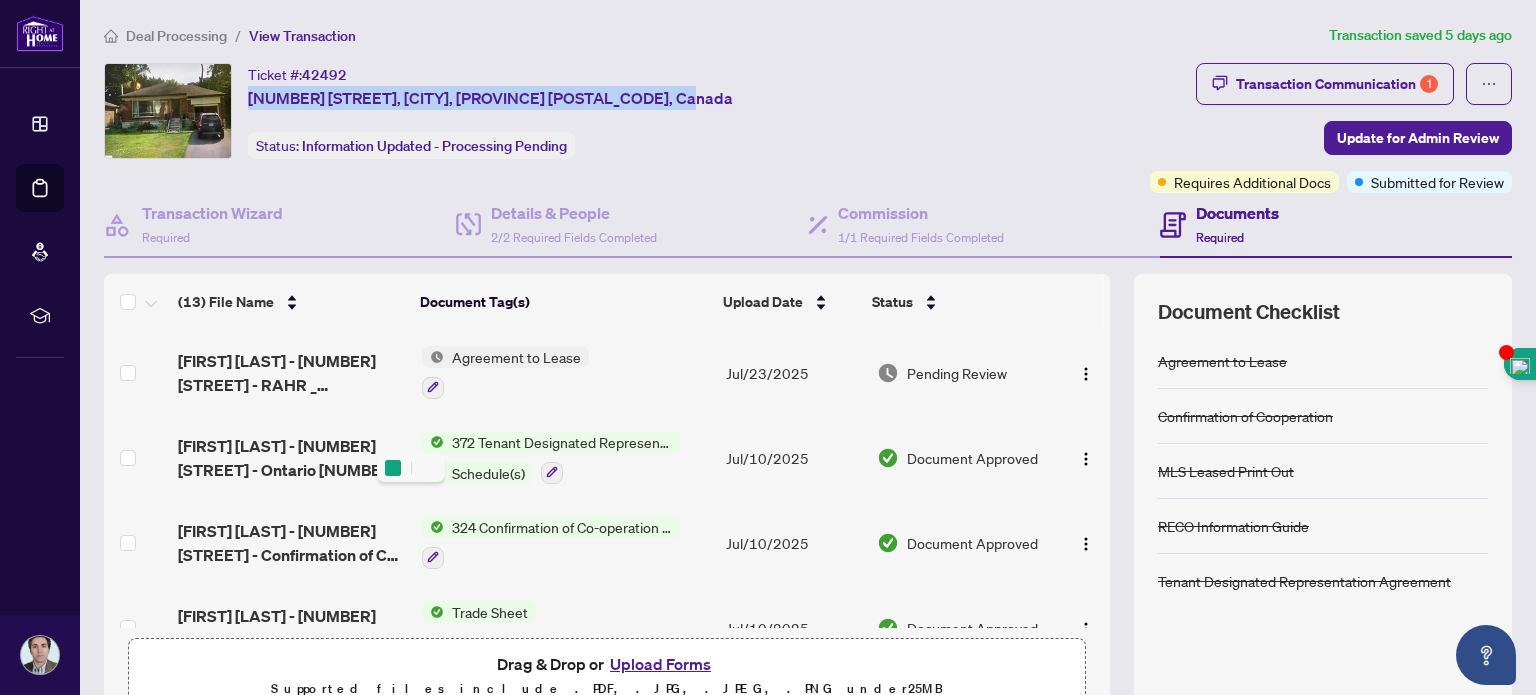 drag, startPoint x: 248, startPoint y: 96, endPoint x: 692, endPoint y: 127, distance: 445.0809 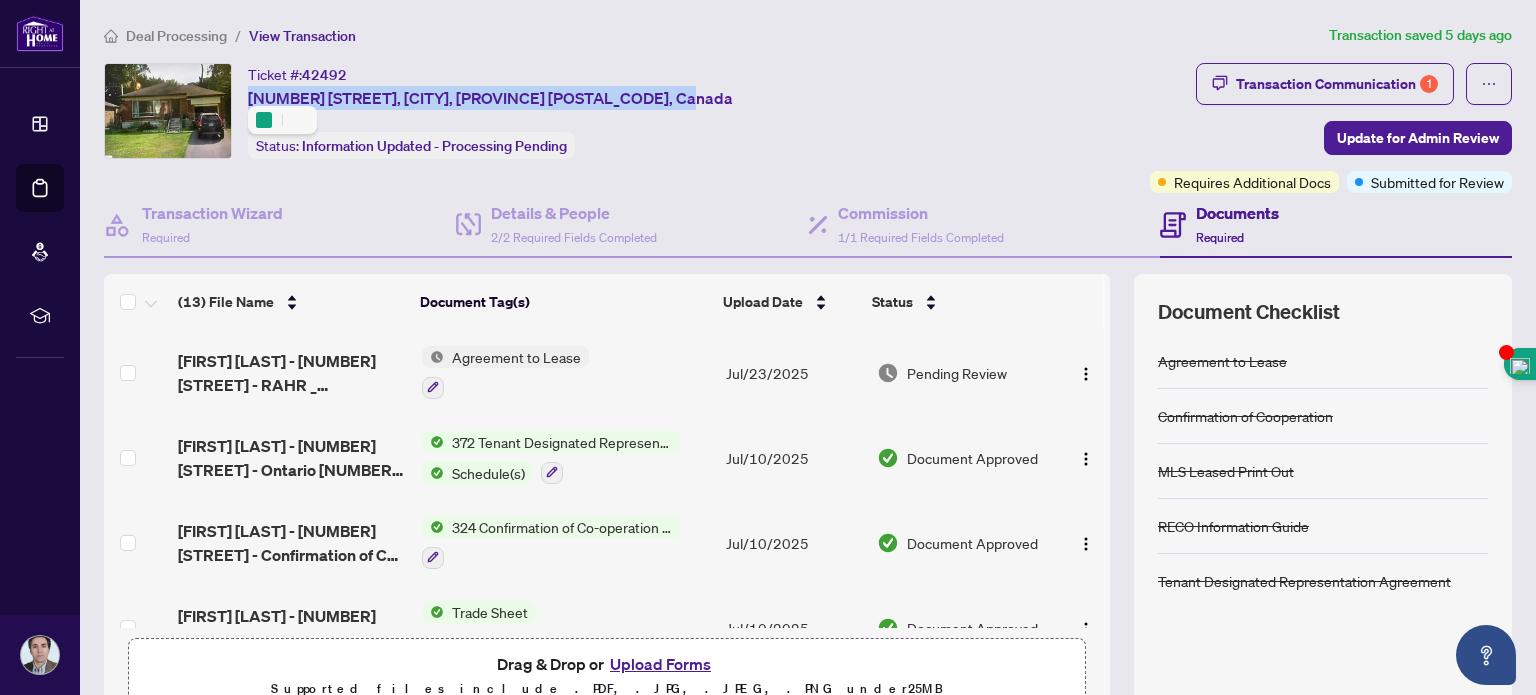 copy on "[NUMBER] [STREET], [CITY], [PROVINCE] [POSTAL_CODE], Canada" 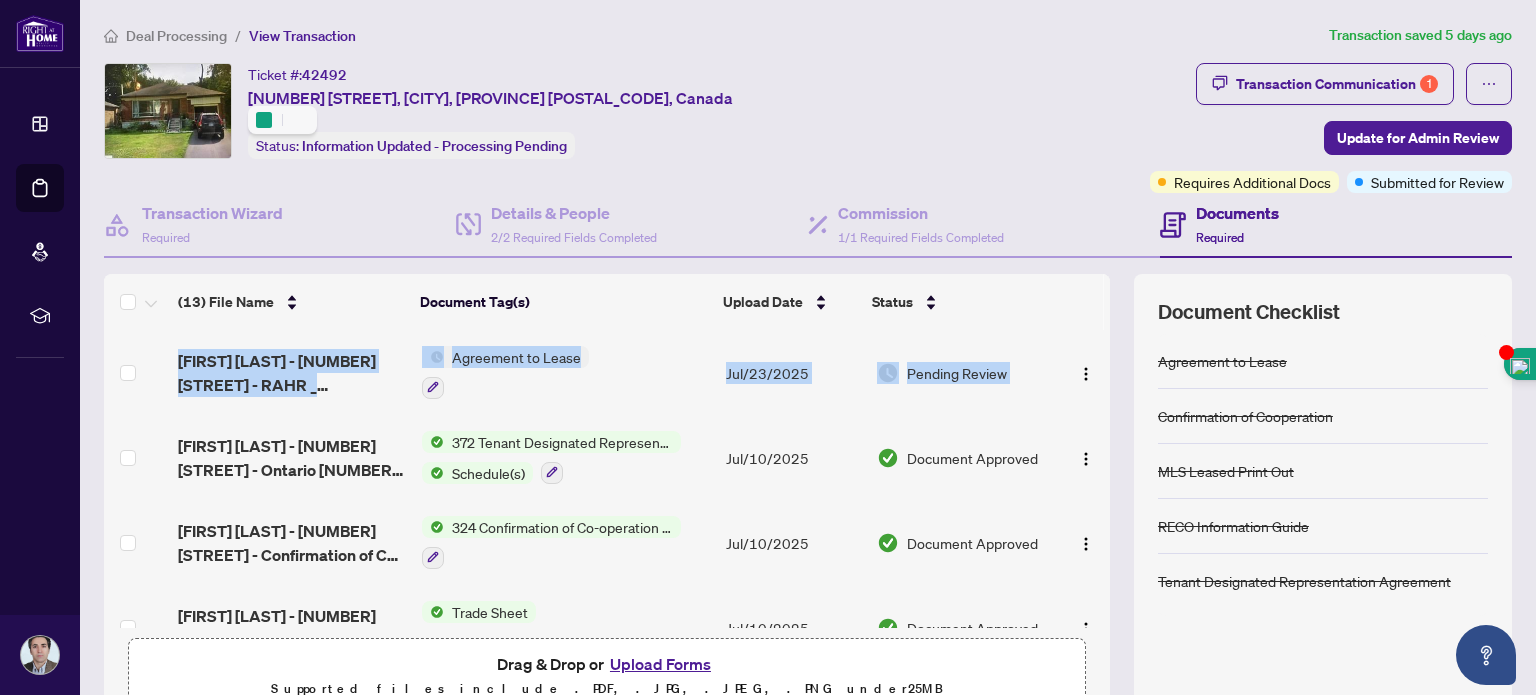 drag, startPoint x: 1087, startPoint y: 355, endPoint x: 1101, endPoint y: 386, distance: 34.0147 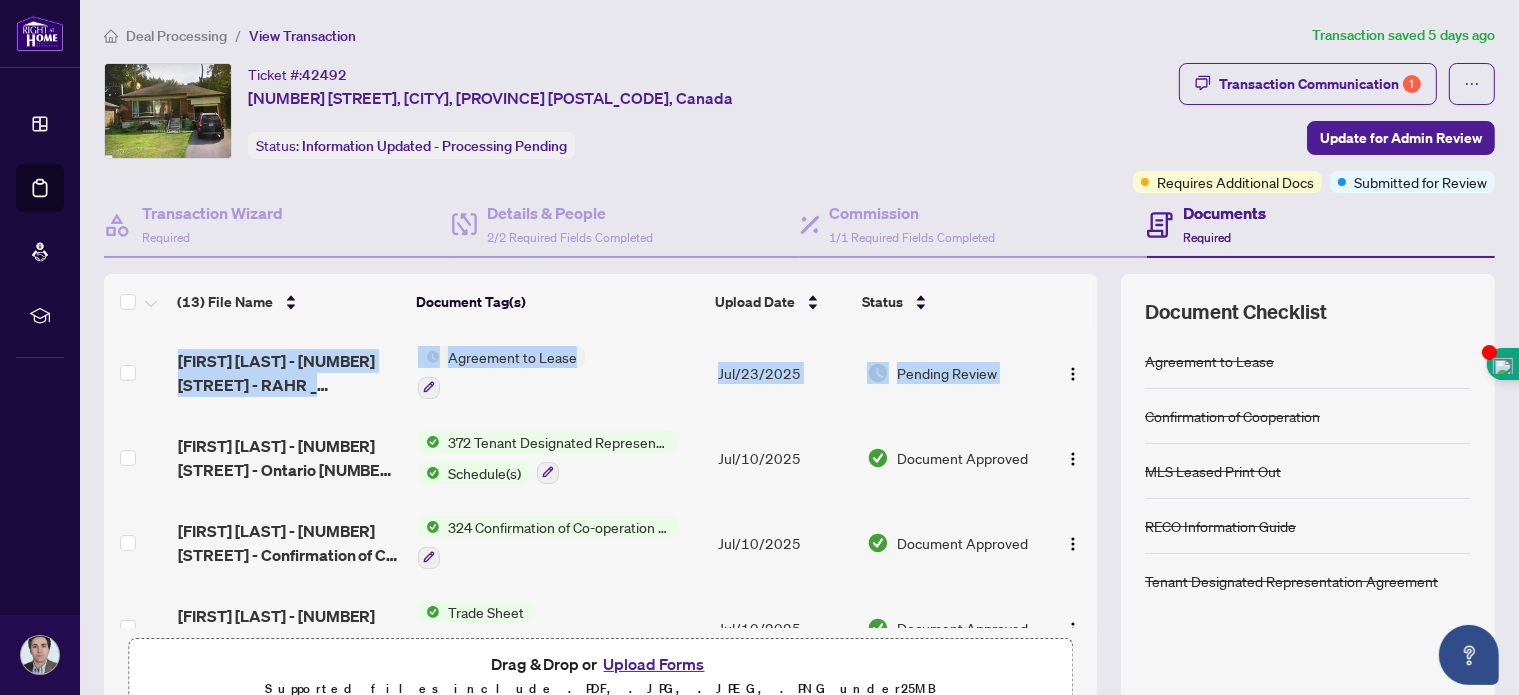 click on "(13) File Name Document Tag(s) Upload Date Status             [FIRST] [LAST] - [NUMBER] [STREET] - RAHR _ myAbode.pdf Agreement to Lease [MONTH]/[DAY]/[YEAR] Pending Review [FIRST] [LAST] - [NUMBER] [STREET] - Ontario [NUMBER] - Tenant Designated Representation Agre.pdf [NUMBER] Tenant Designated Representation Agreement - Authority for Lease or Purchase Schedule(s) [MONTH]/[DAY]/[YEAR] Document Approved [FIRST] [LAST] - [NUMBER] [STREET] - Confirmation of Co-operation form [NUMBER].pdf [NUMBER] Confirmation of Co-operation and Representation - Tenant/Landlord [MONTH]/[DAY]/[YEAR] Document Approved [FIRST] [LAST] - [NUMBER] [STREET] - RAHR _ myAbode.pdf Trade Sheet Signed Copy [MONTH]/[DAY]/[YEAR] Document Approved [NUMBER] [STREET] - trade sheet - Kian to Review.pdf Add a Document Tag [MONTH]/[DAY]/[YEAR] Pending Review [NUMBER] [STREET] - CS to listing brokerage.pdf Commission Statement Sent to Listing Brokerage [MONTH]/[DAY]/[YEAR] Document Approved [FIRST] [LAST] - [NUMBER] [STREET] - Ontario [NUMBER] - Rental Application - Residential.pdf [MONTH]/[DAY]/[YEAR]" at bounding box center [799, 499] 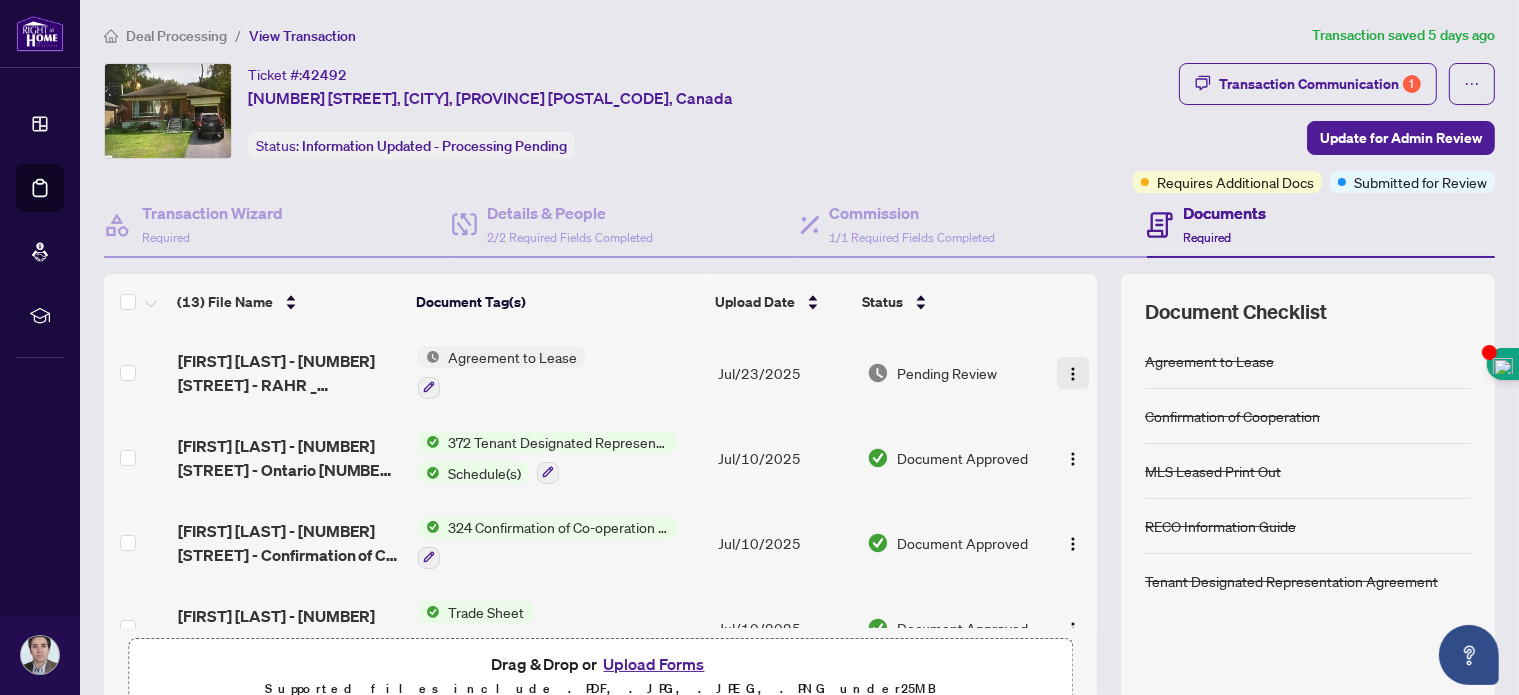 drag, startPoint x: 1076, startPoint y: 342, endPoint x: 1076, endPoint y: 371, distance: 29 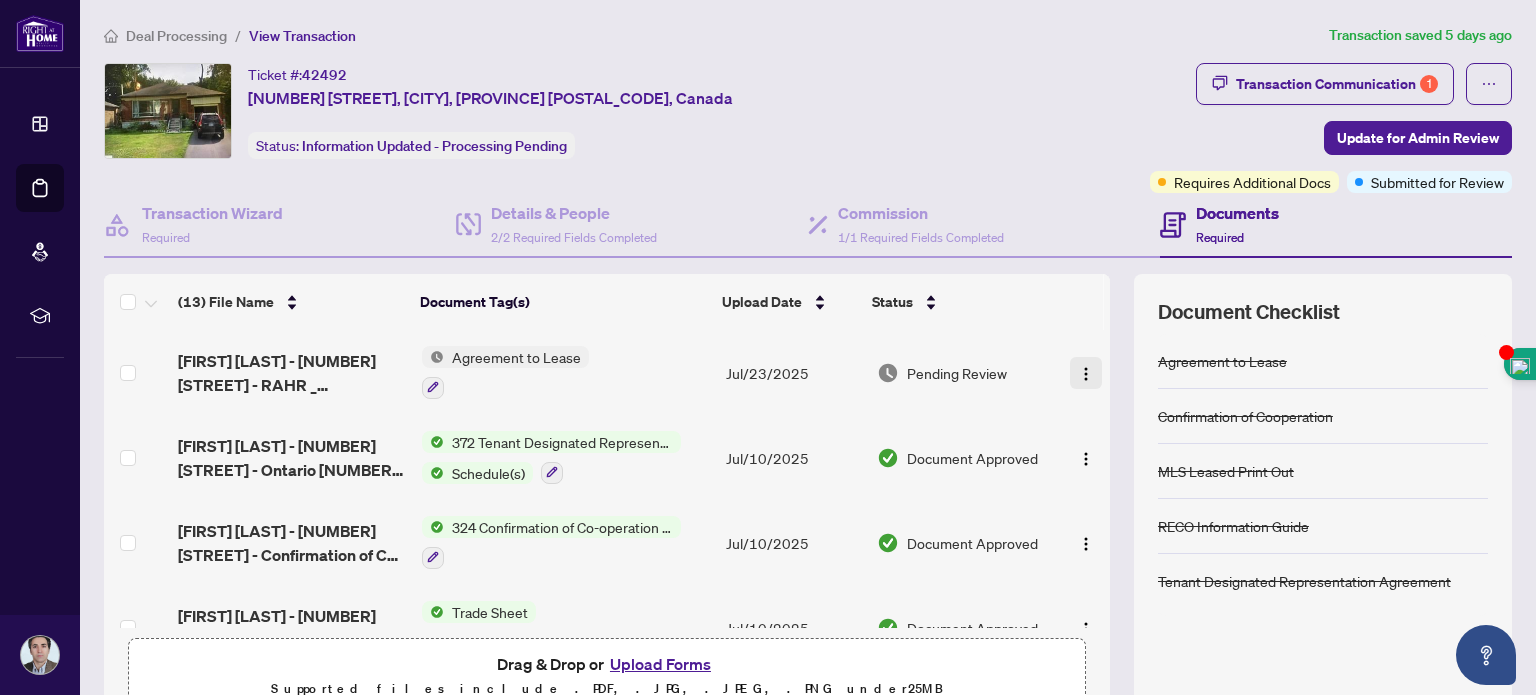 click at bounding box center (1086, 373) 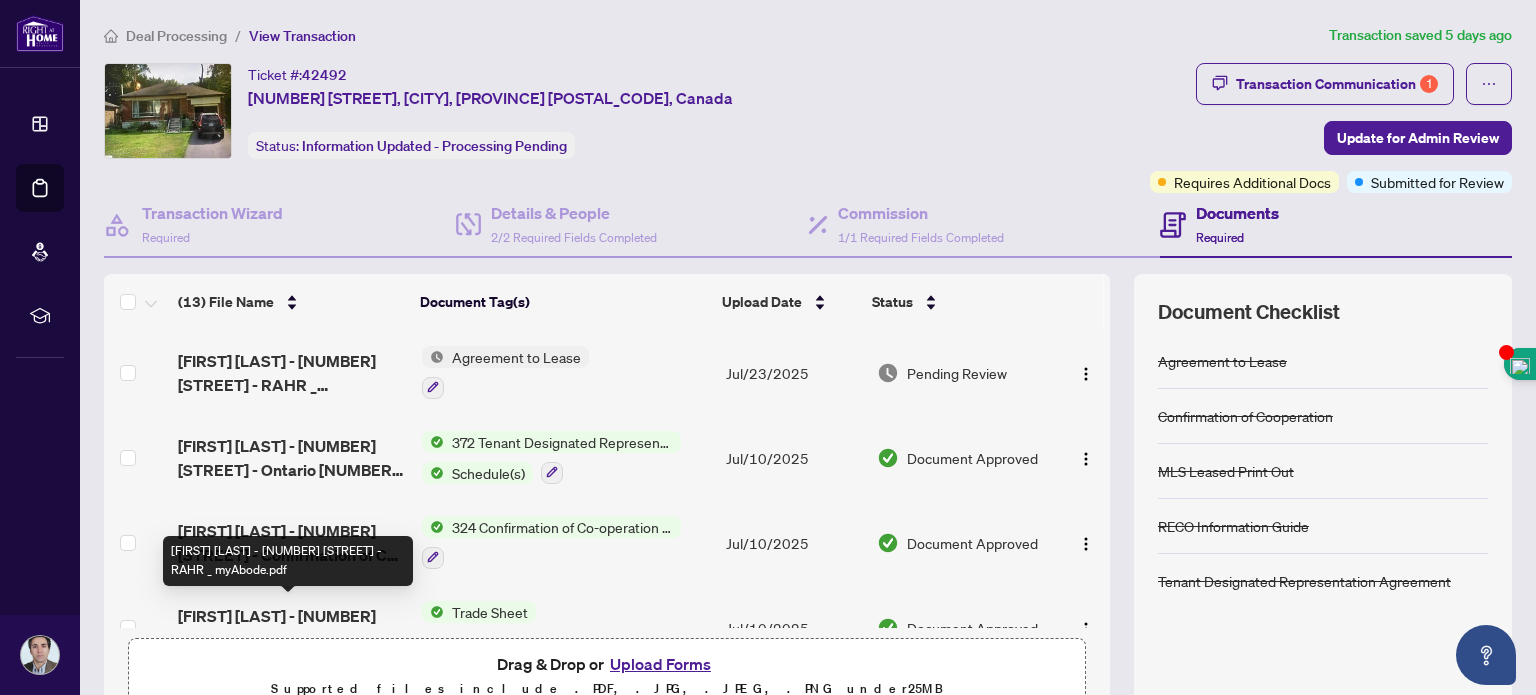 click on "[FIRST] [LAST] - [NUMBER] [STREET] - RAHR _ myAbode.pdf" at bounding box center (291, 628) 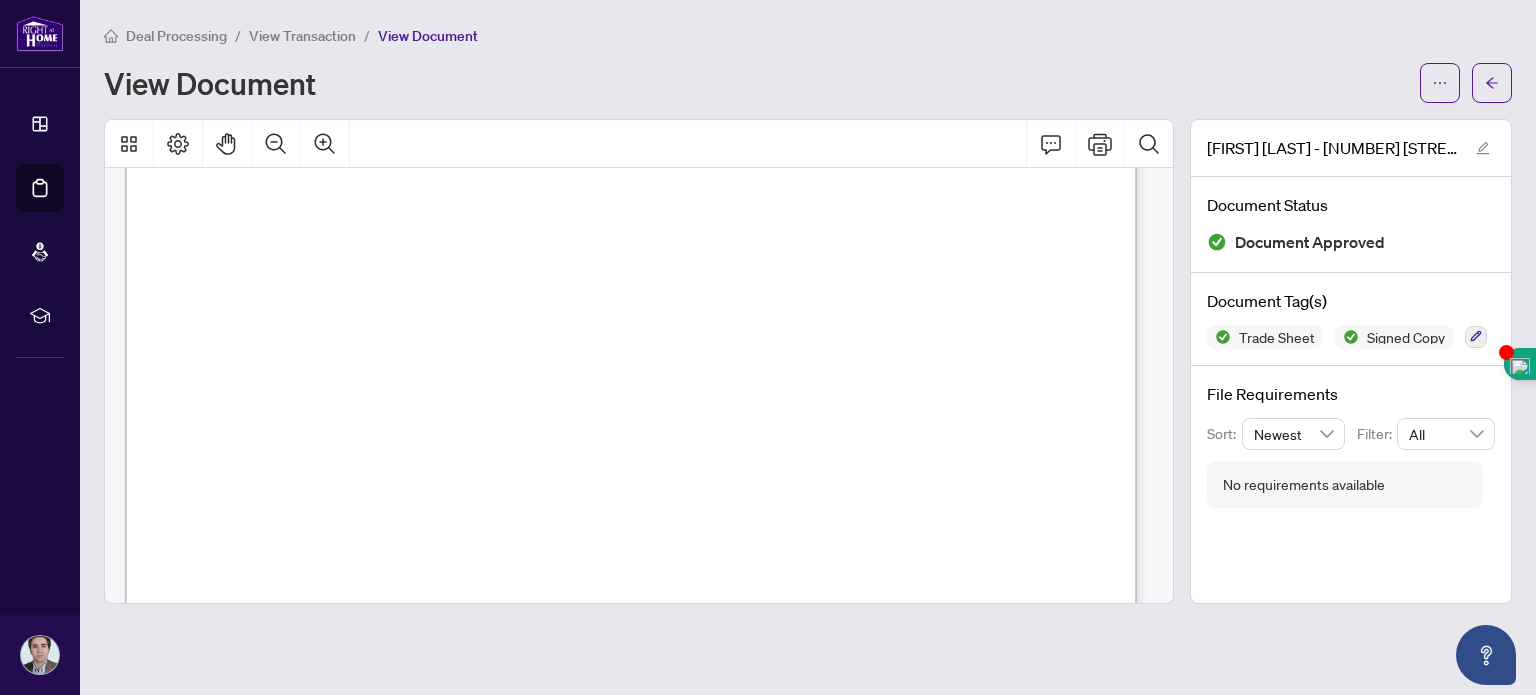 scroll, scrollTop: 548, scrollLeft: 0, axis: vertical 